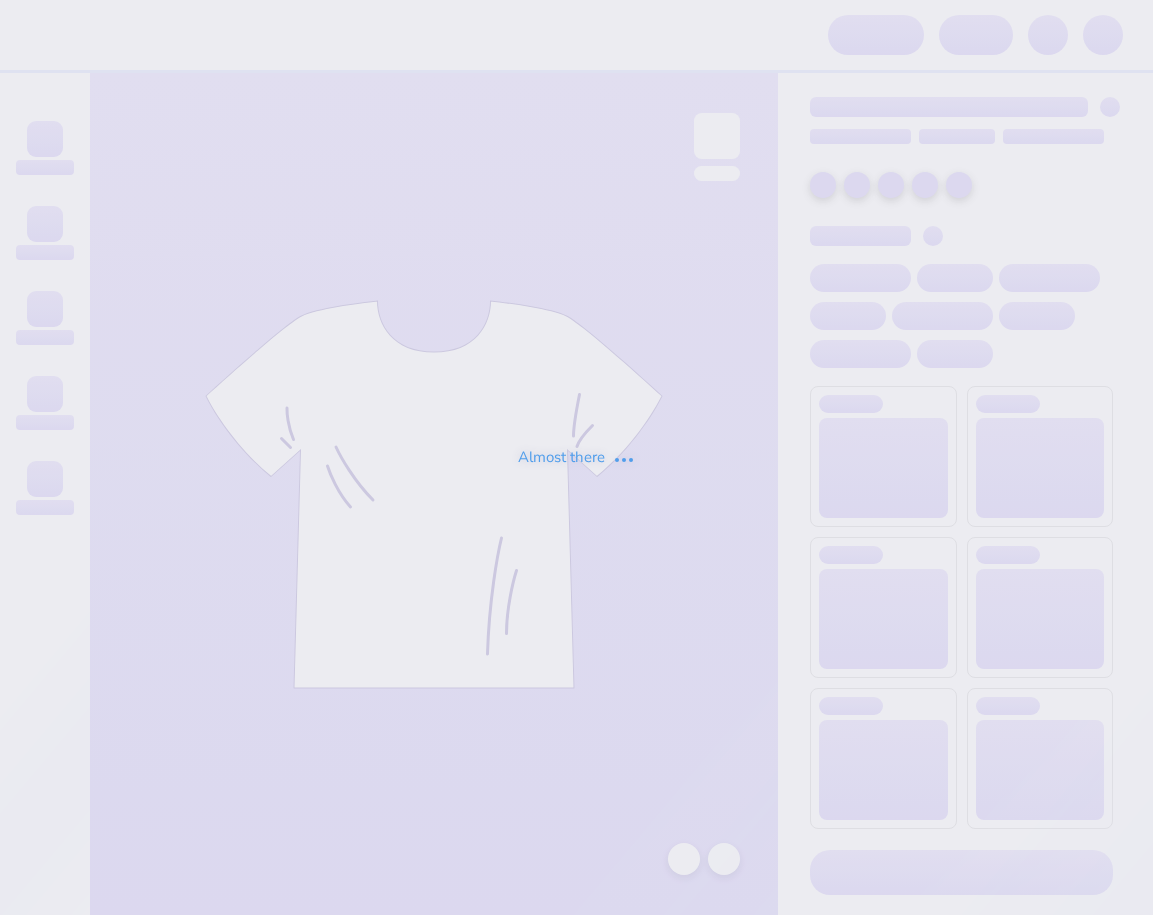 scroll, scrollTop: 0, scrollLeft: 0, axis: both 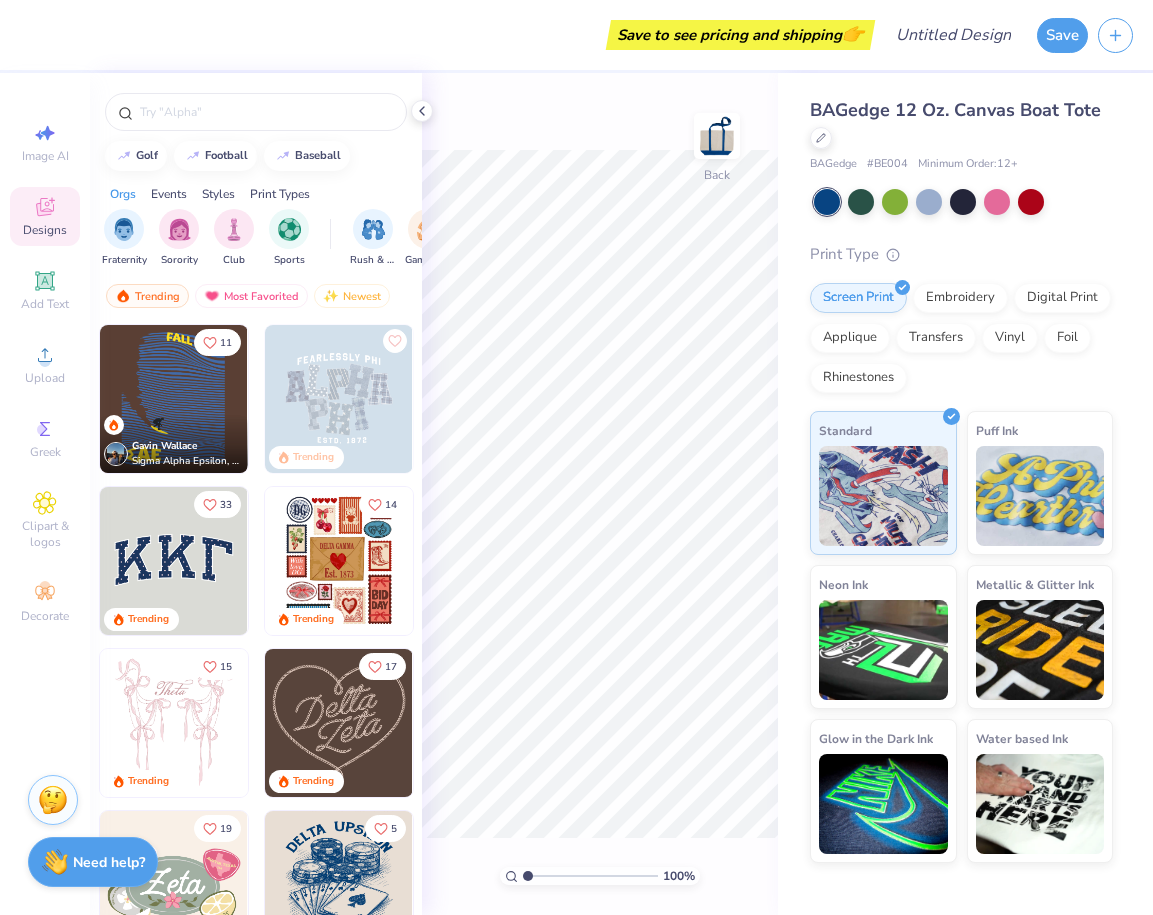 click at bounding box center (256, 107) 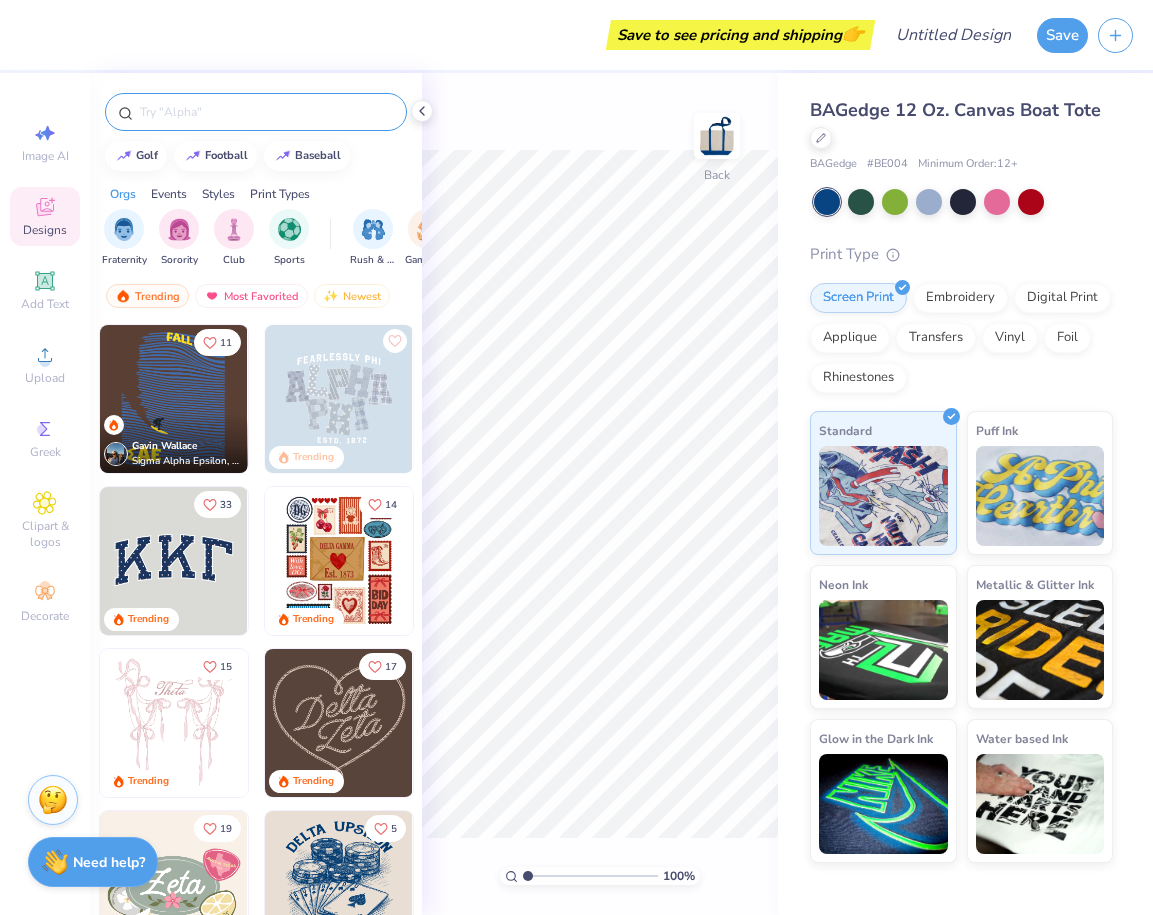 click at bounding box center [266, 112] 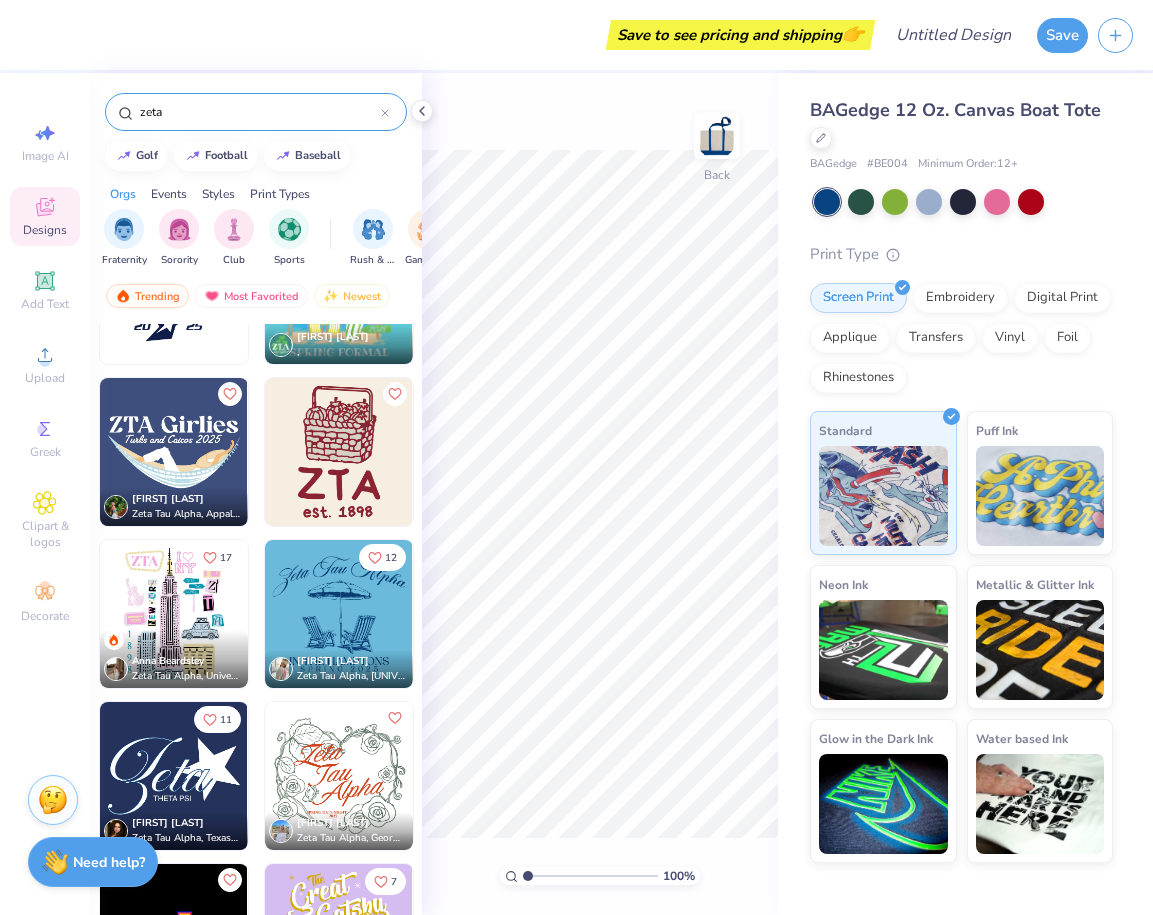 scroll, scrollTop: 340, scrollLeft: 0, axis: vertical 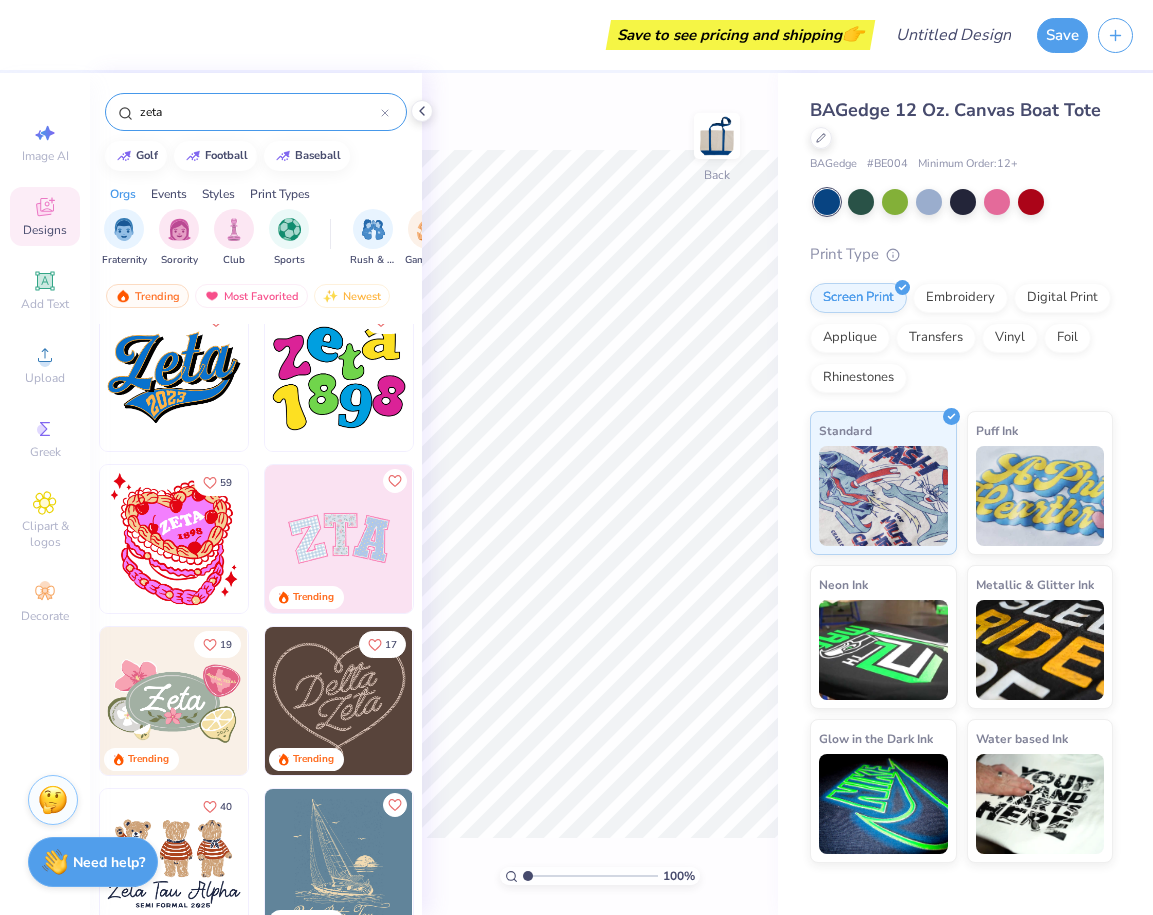 type on "zeta" 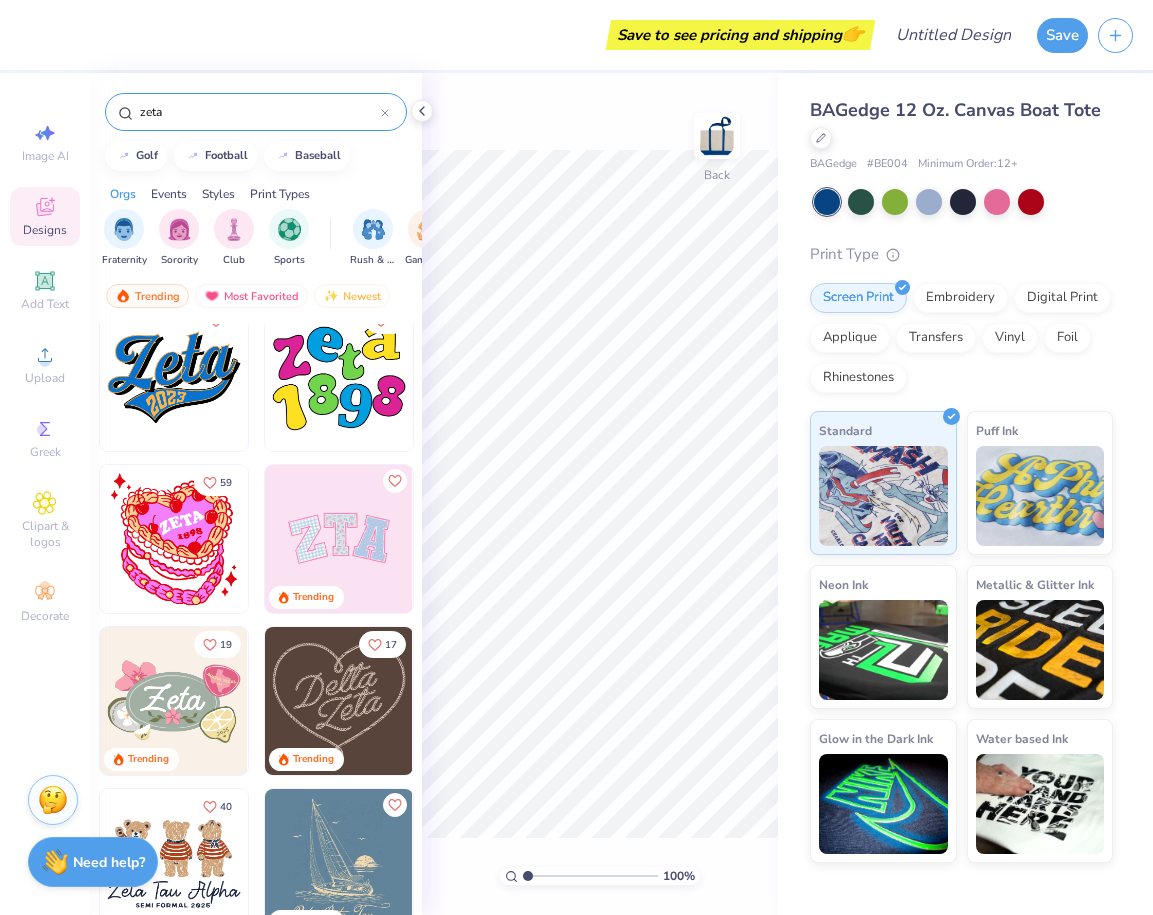 click at bounding box center (339, 539) 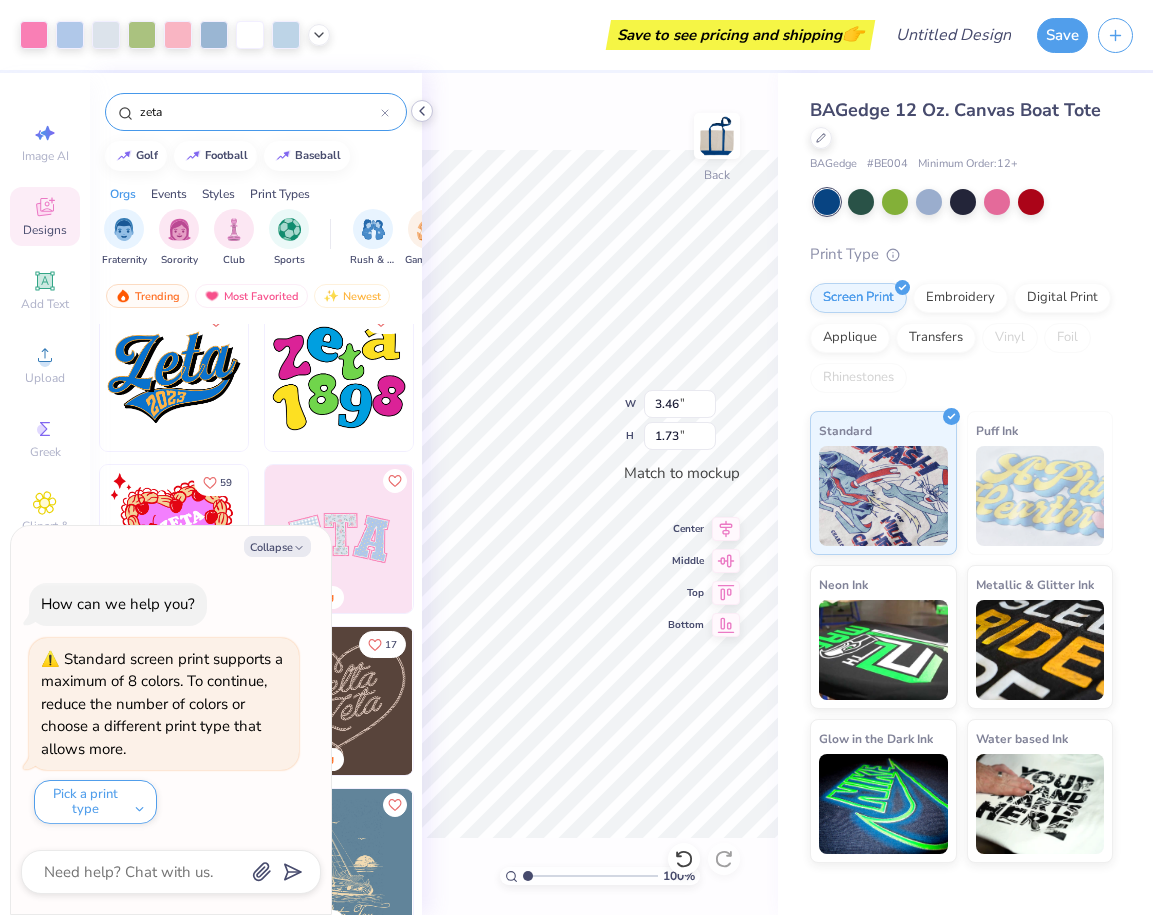 click 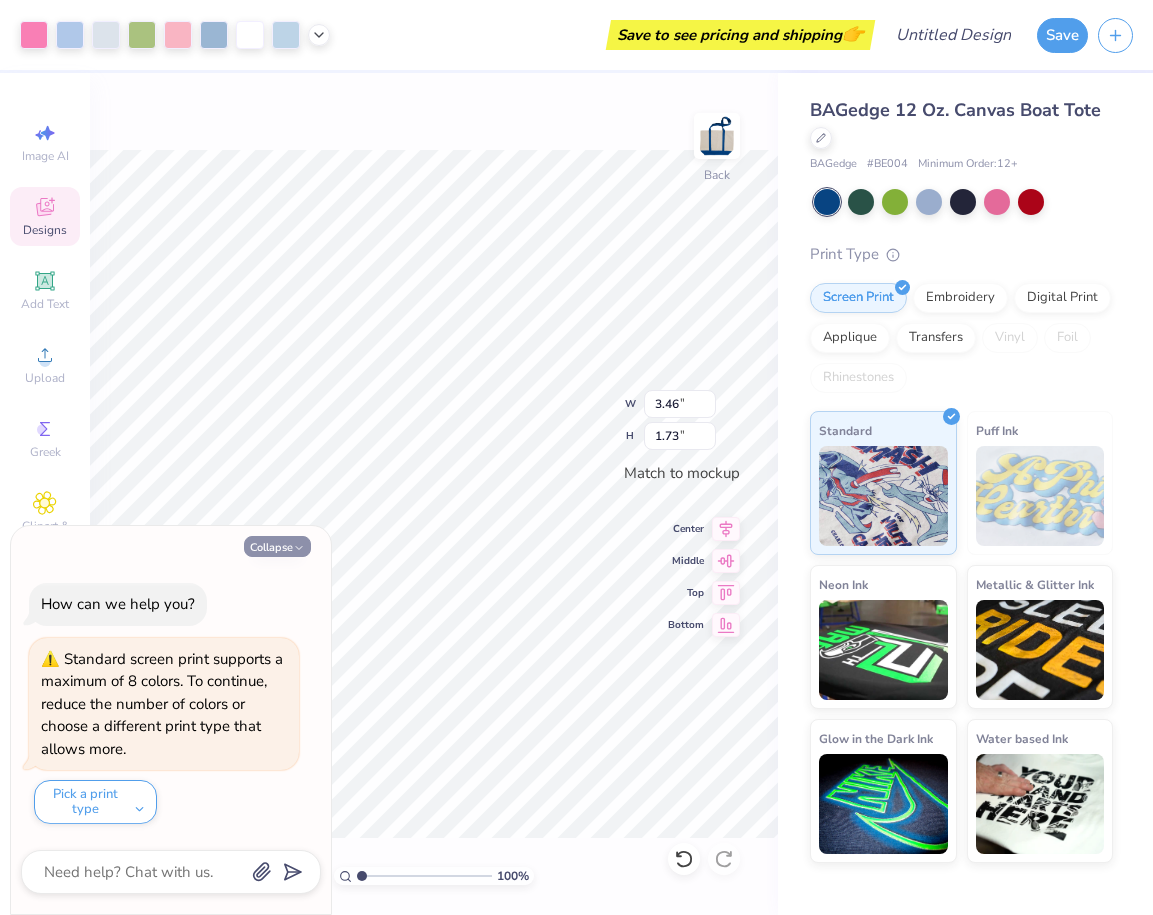 click on "Collapse" at bounding box center (277, 546) 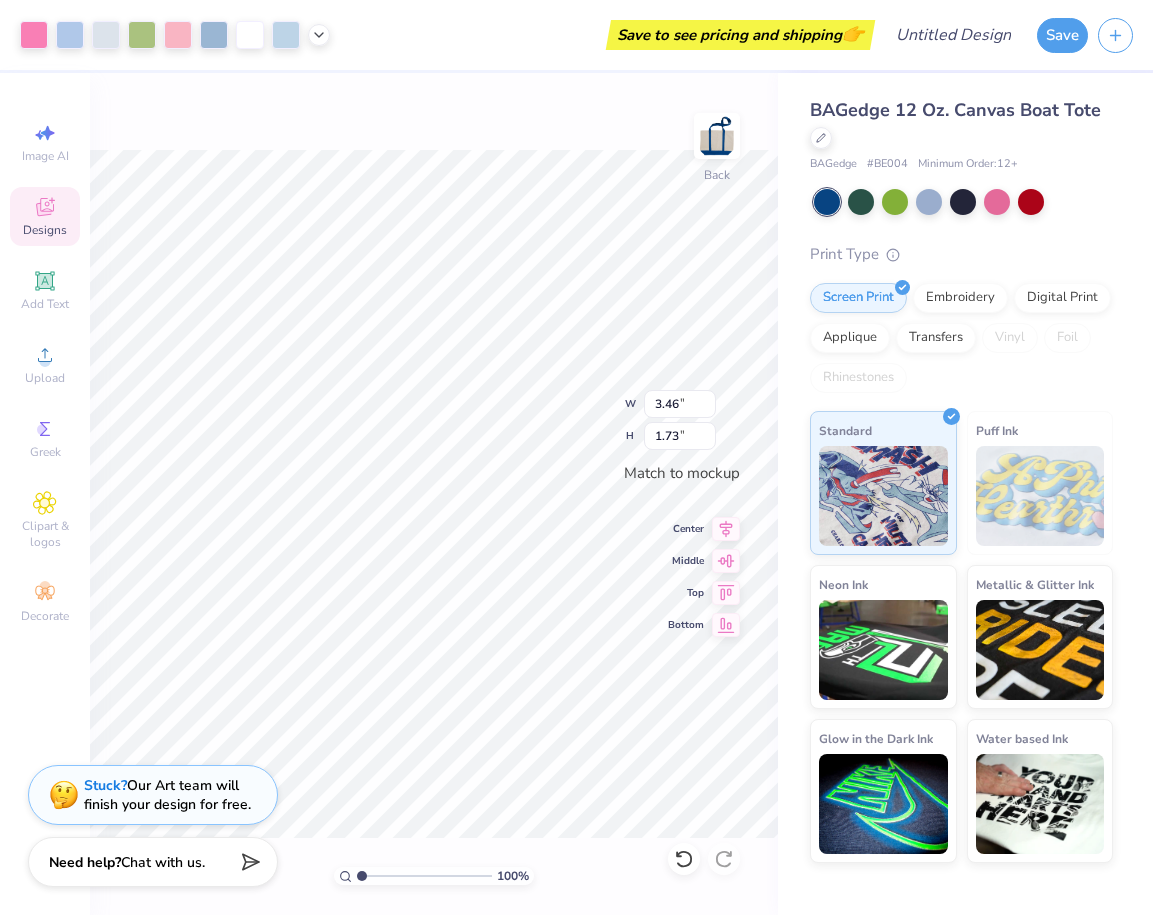 type on "3.47" 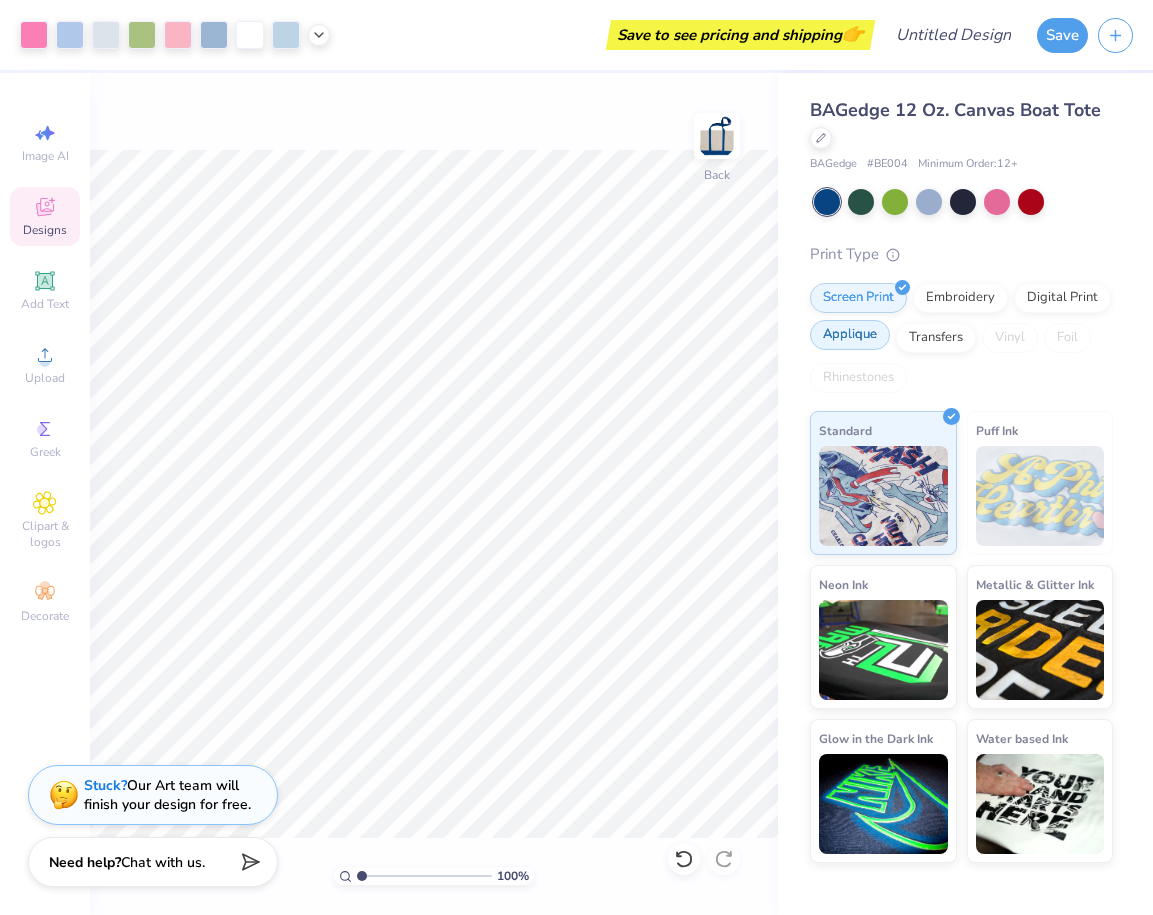 click on "Applique" at bounding box center (850, 335) 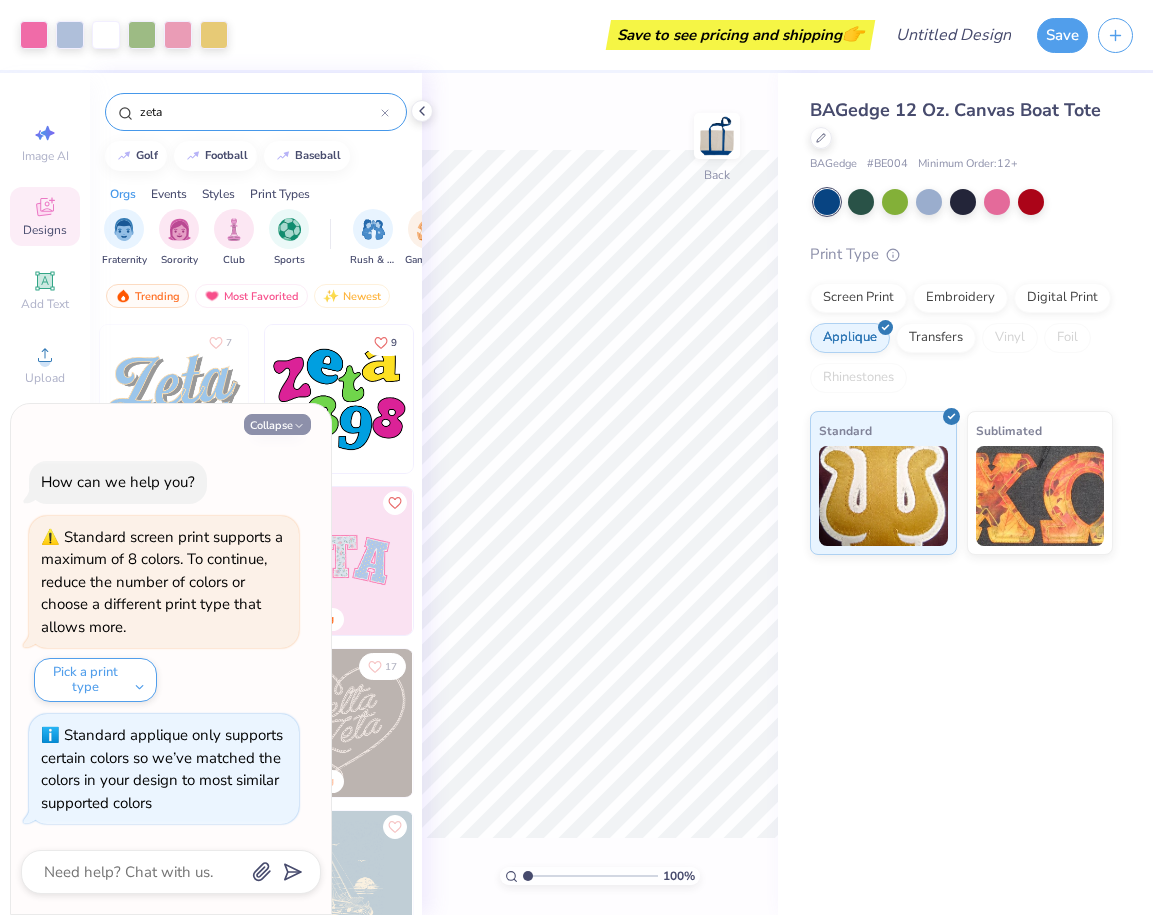 click on "Collapse" at bounding box center [277, 424] 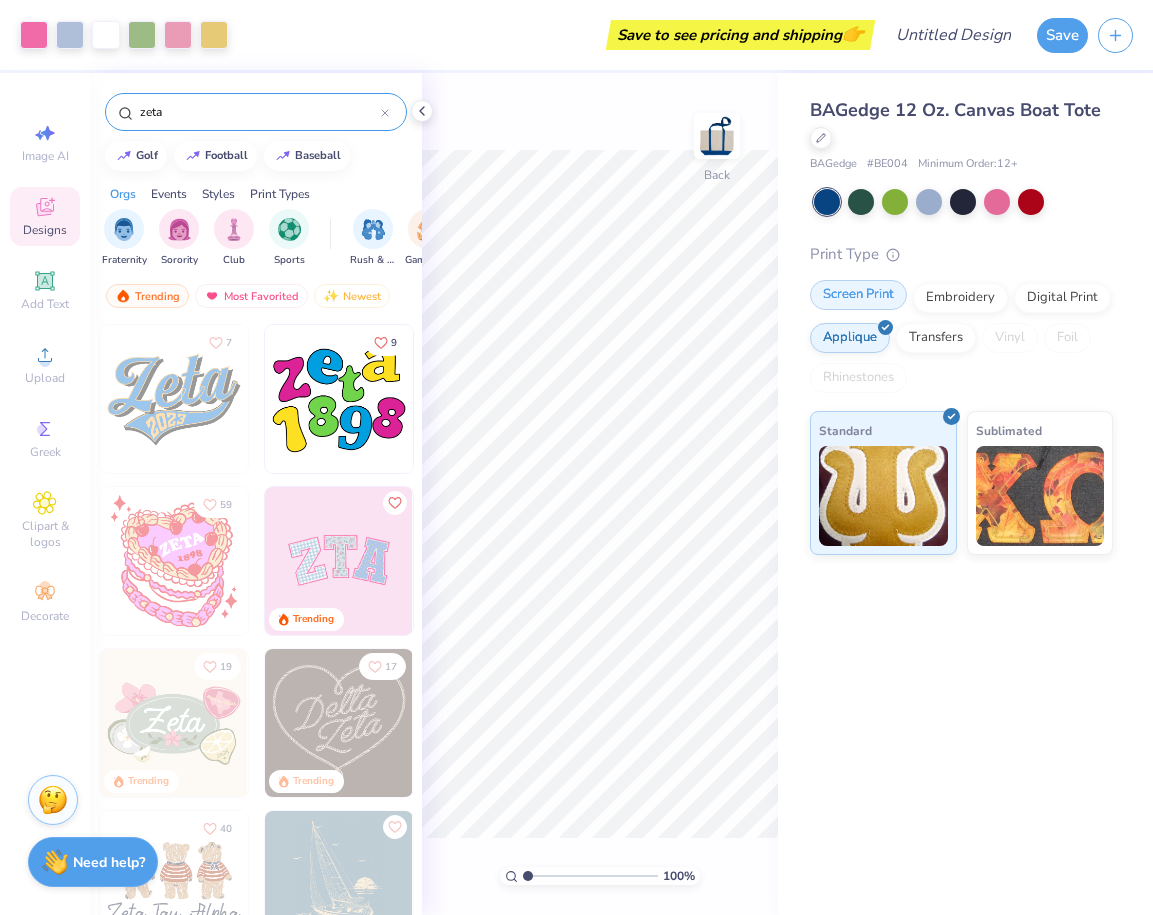 click on "Screen Print" at bounding box center [858, 295] 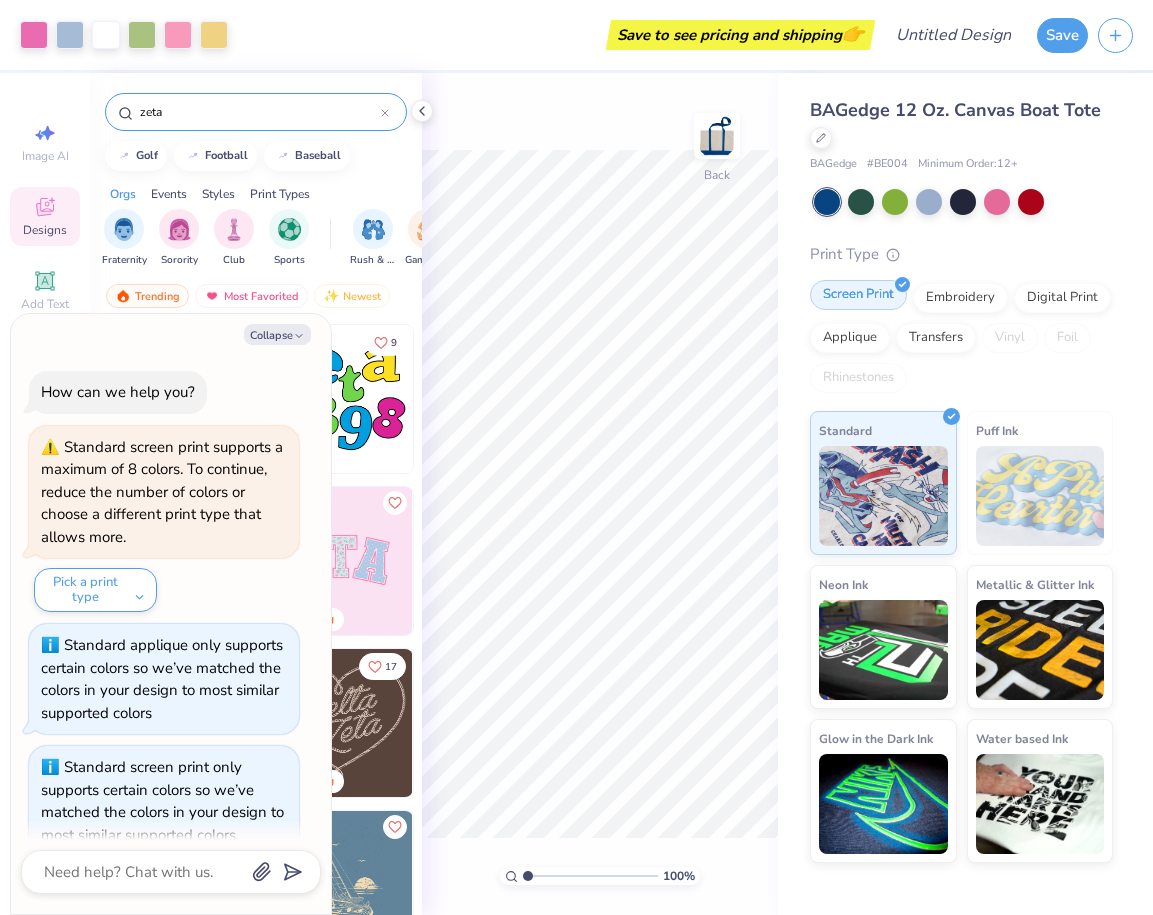 scroll, scrollTop: 25, scrollLeft: 0, axis: vertical 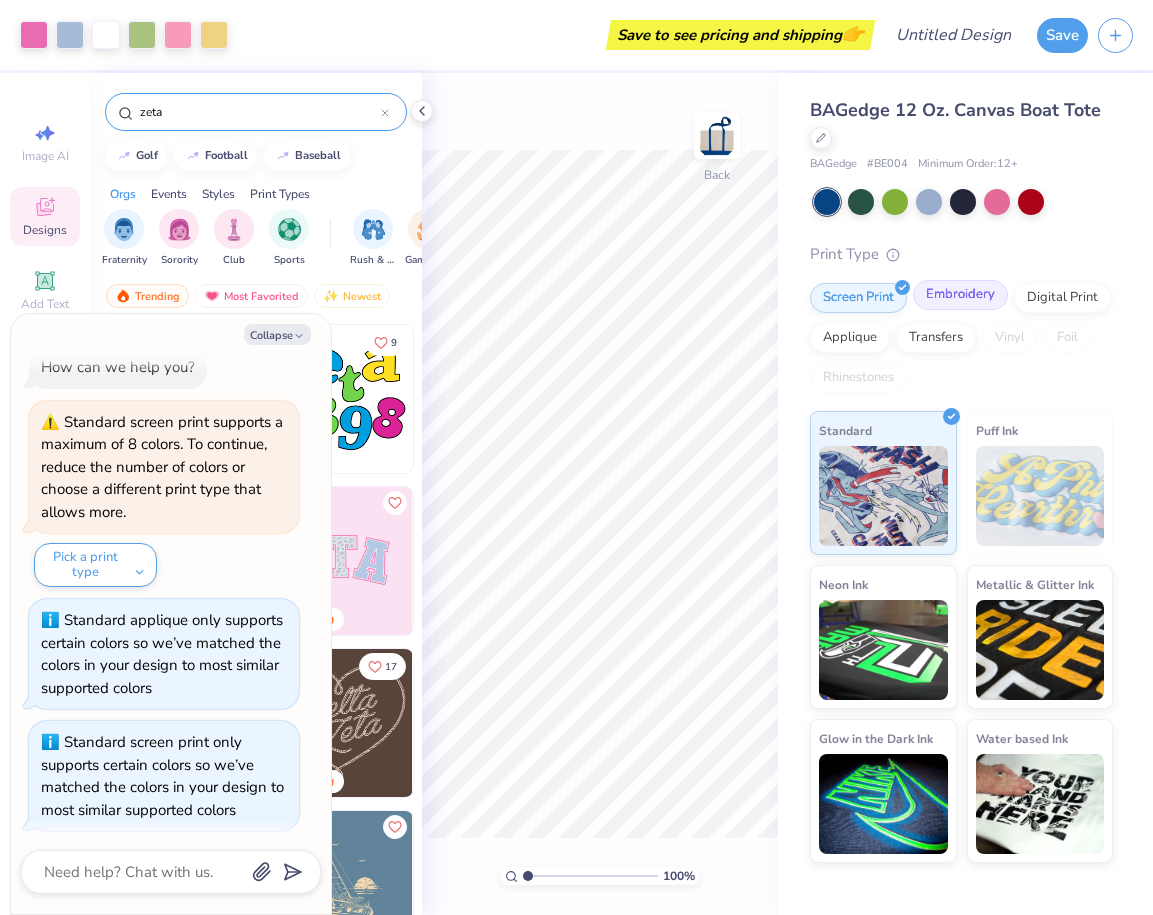 click on "Embroidery" at bounding box center [960, 295] 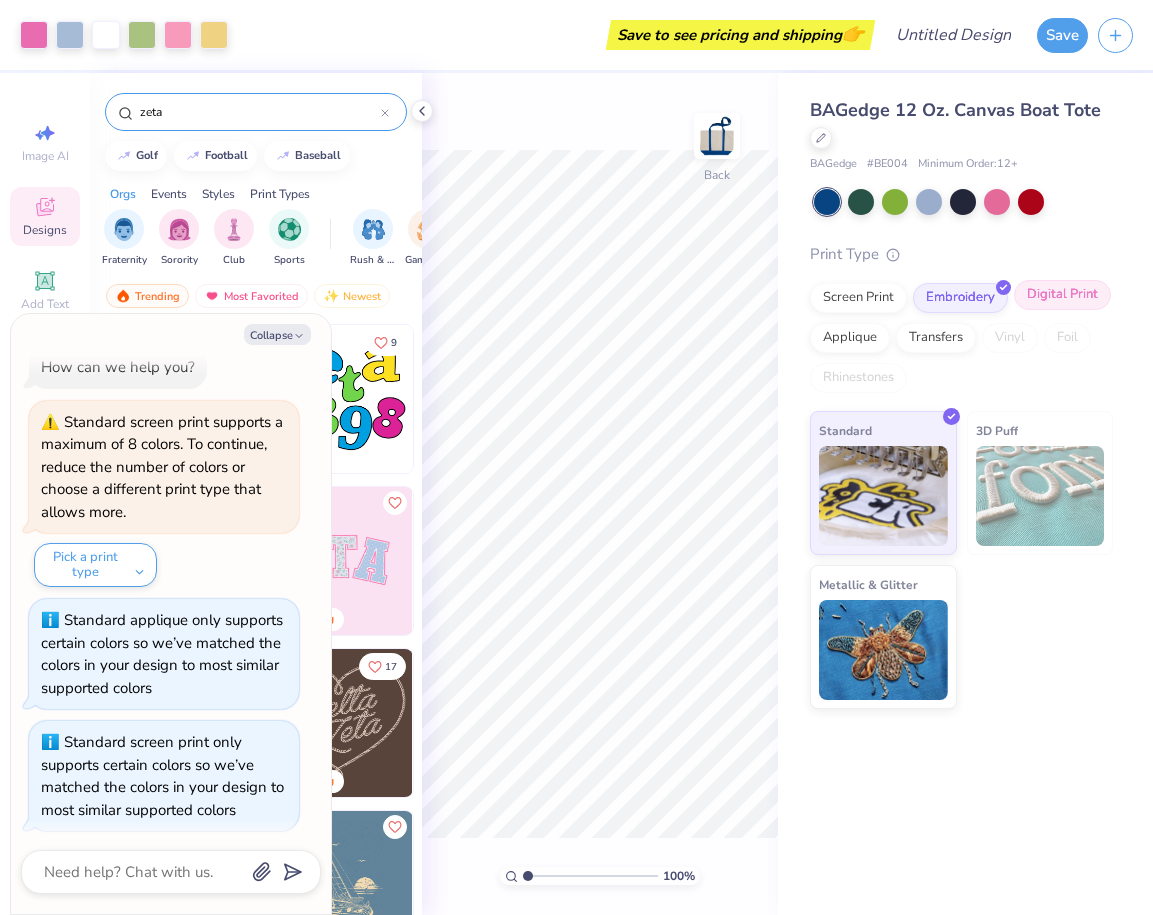 click on "Digital Print" at bounding box center (1062, 295) 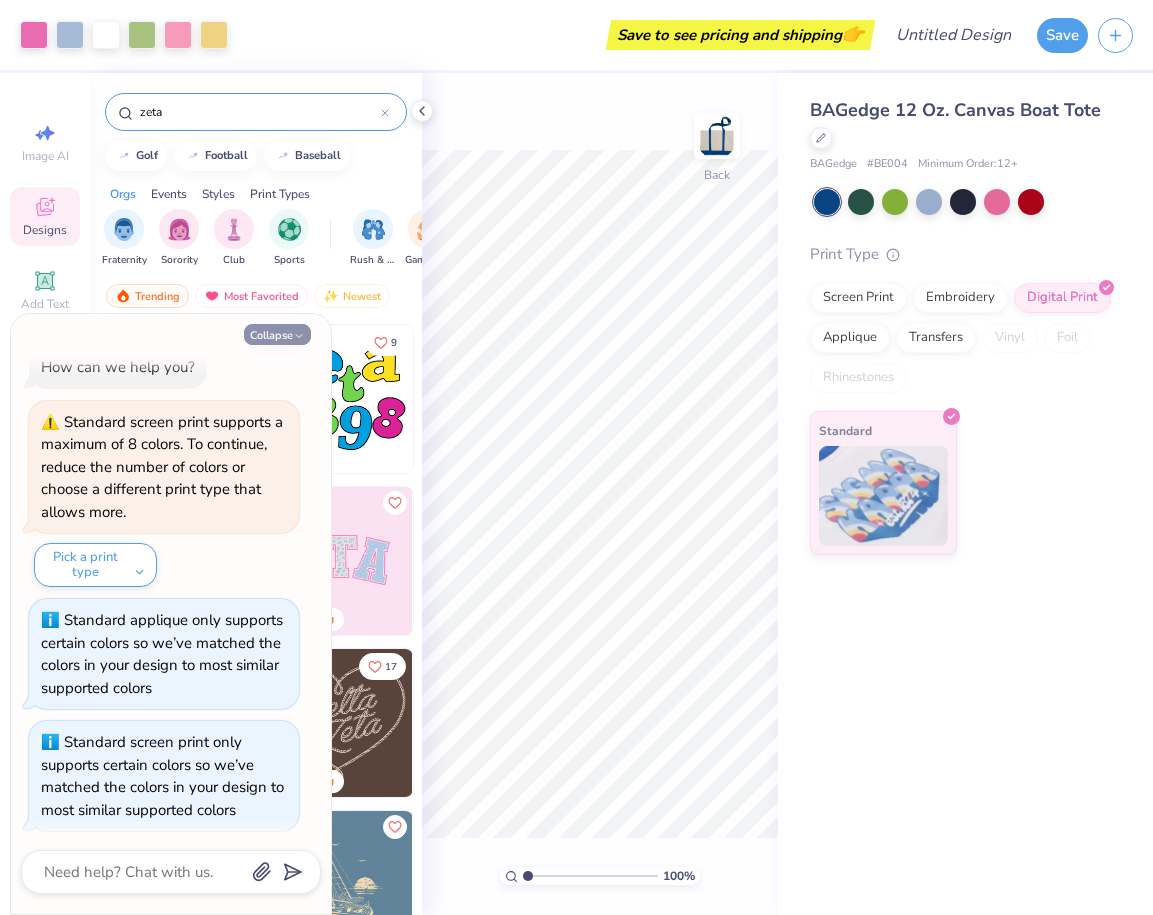 click 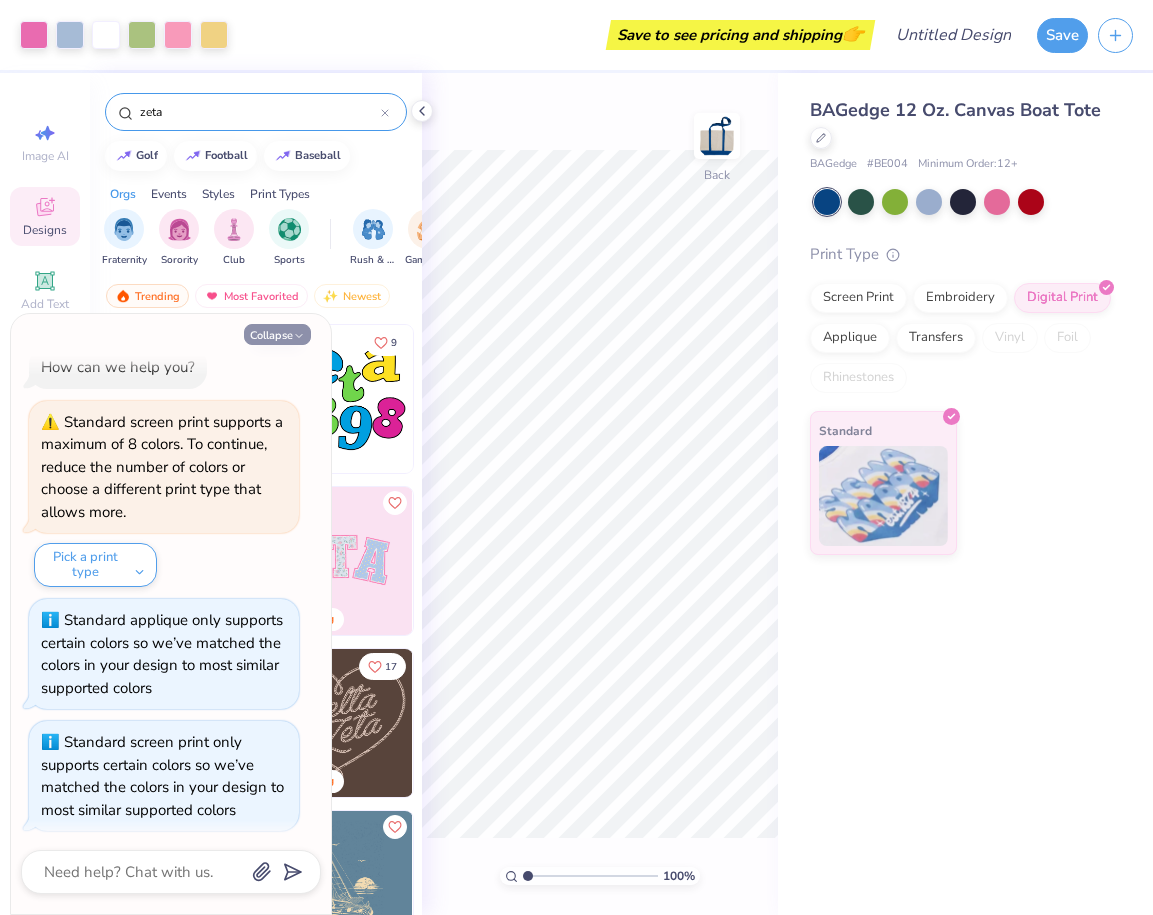 type on "x" 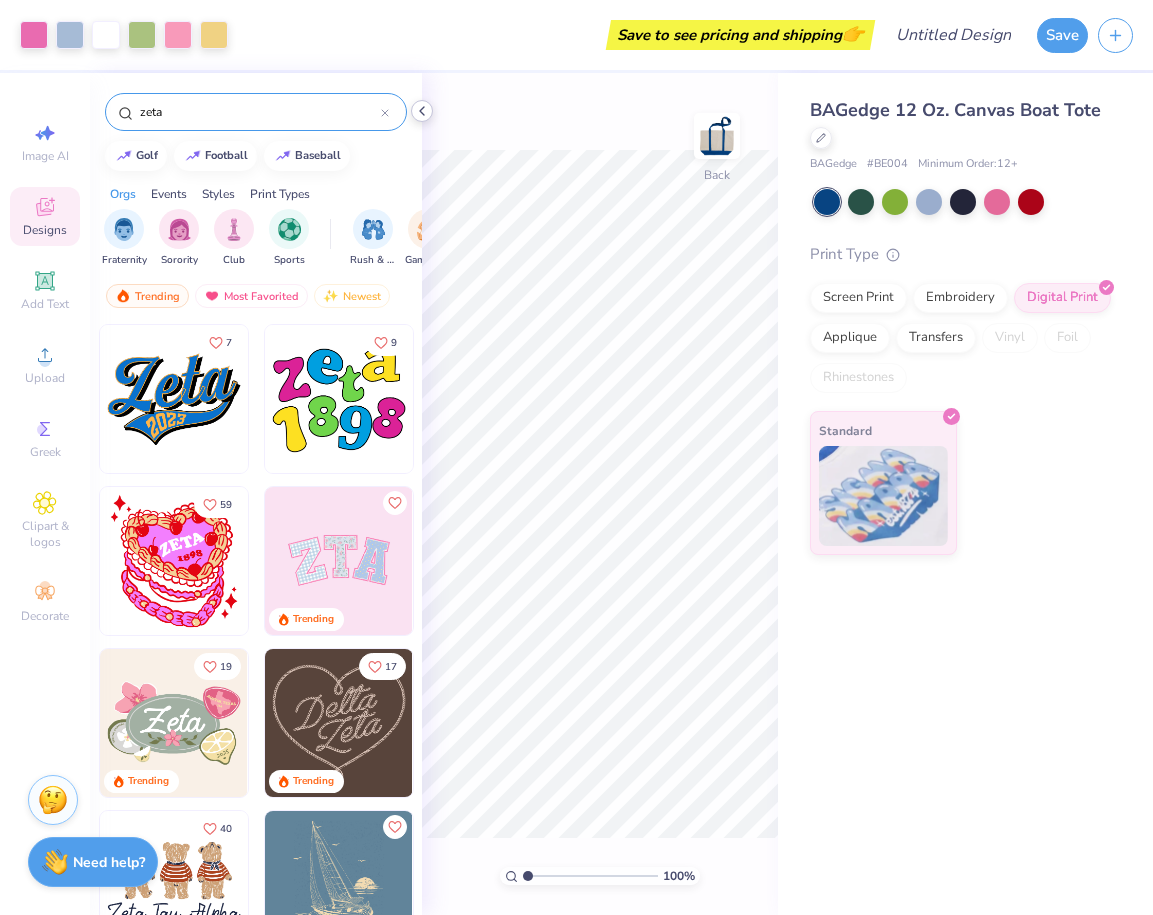 click 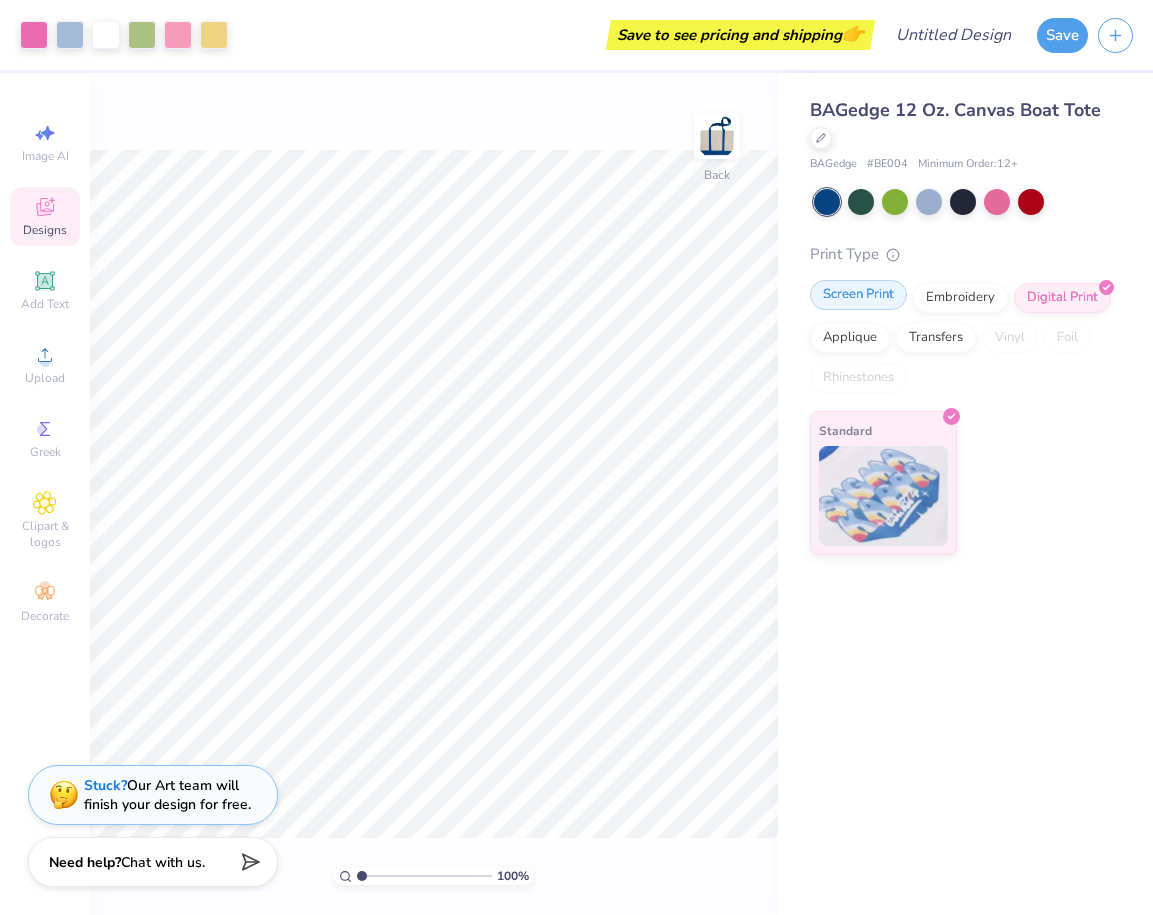 click on "Screen Print" at bounding box center [858, 295] 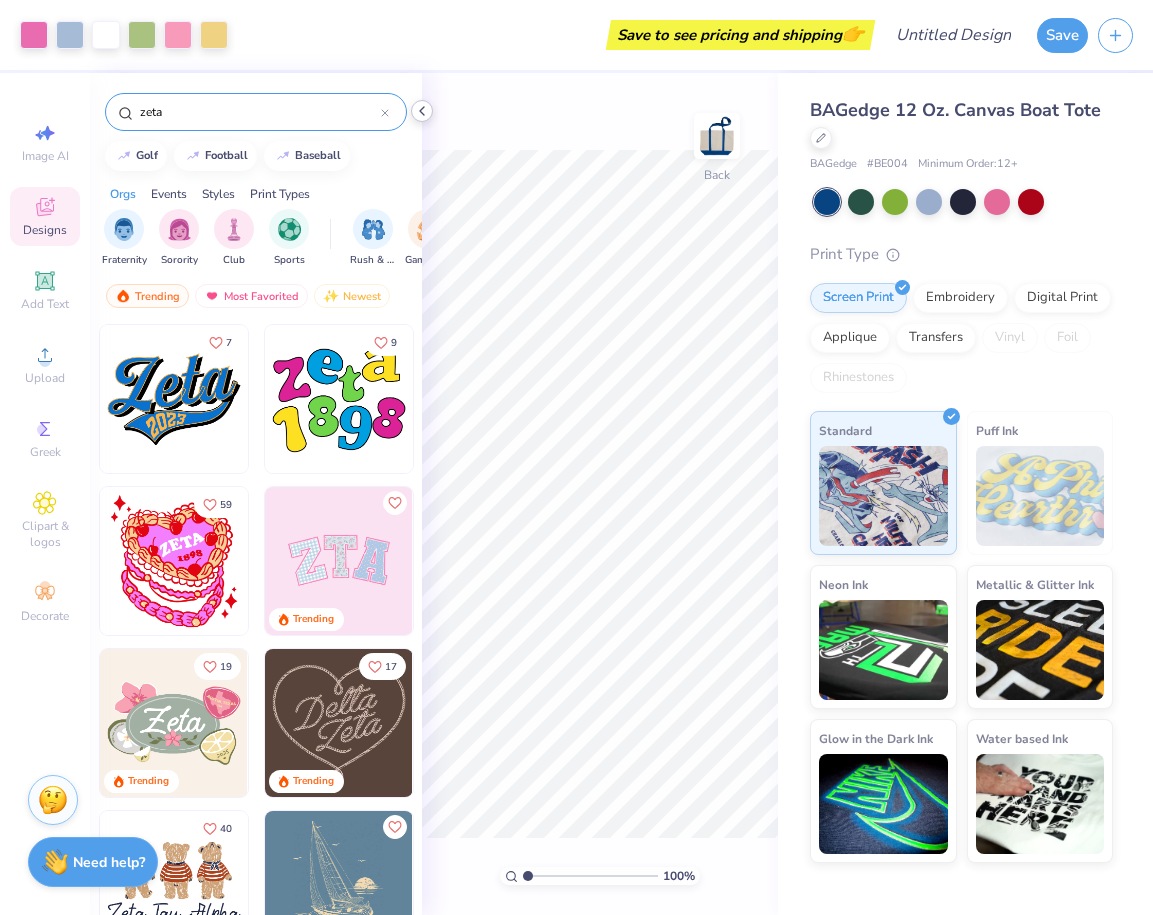 click 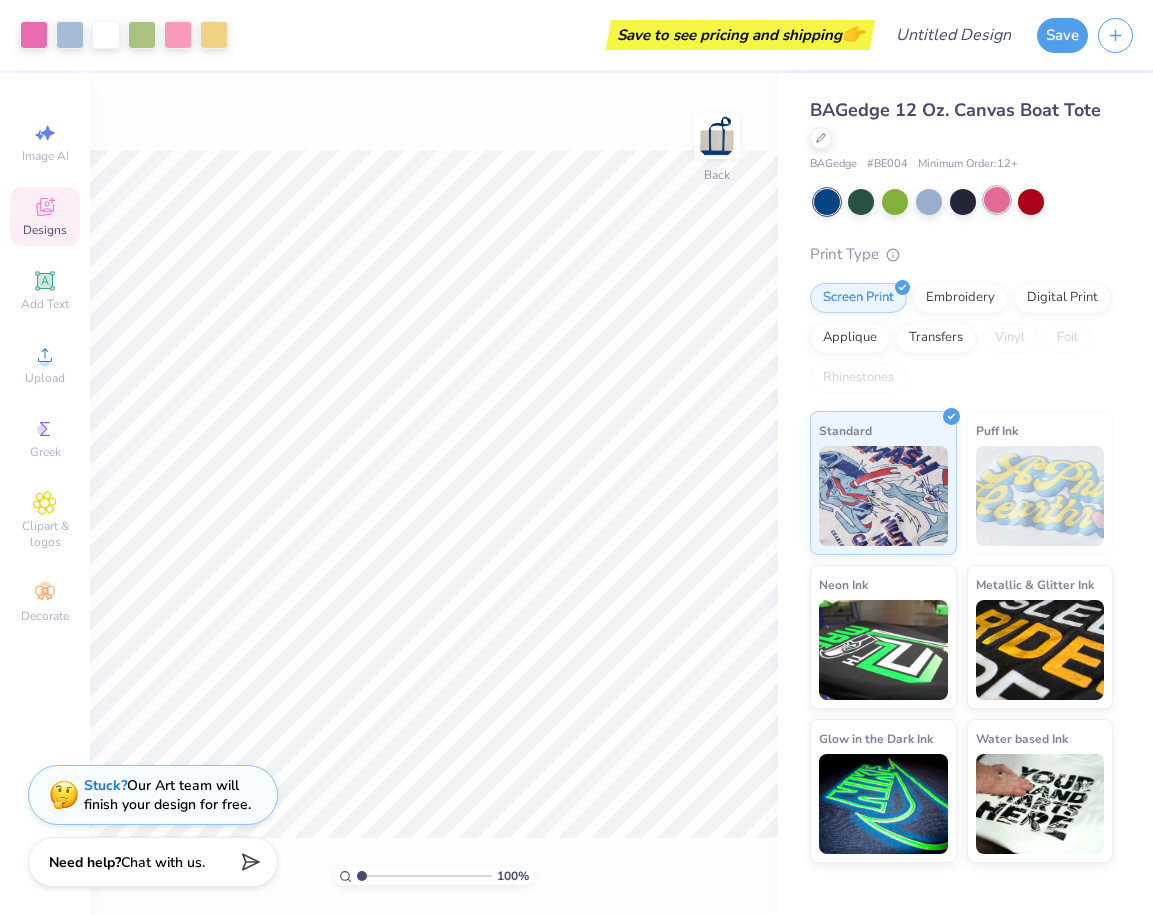 click at bounding box center (997, 200) 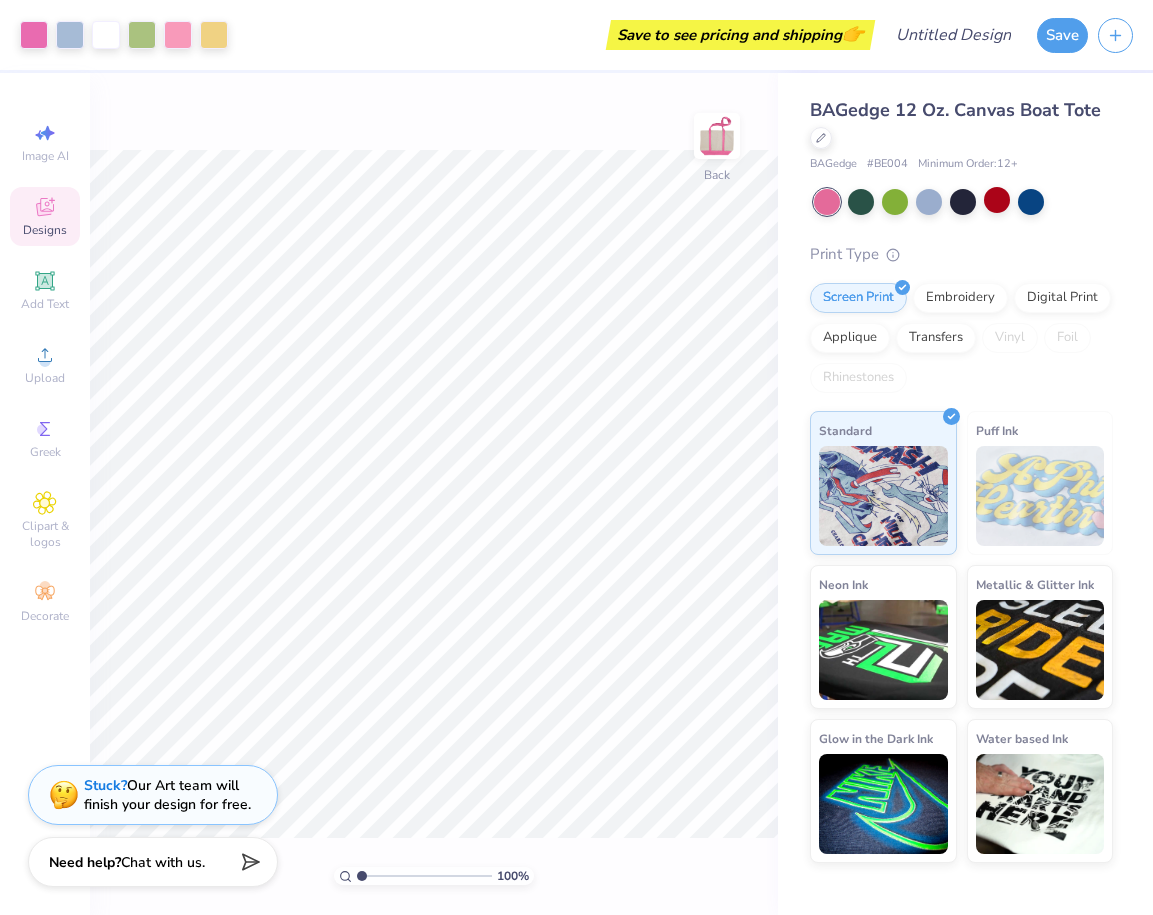 click 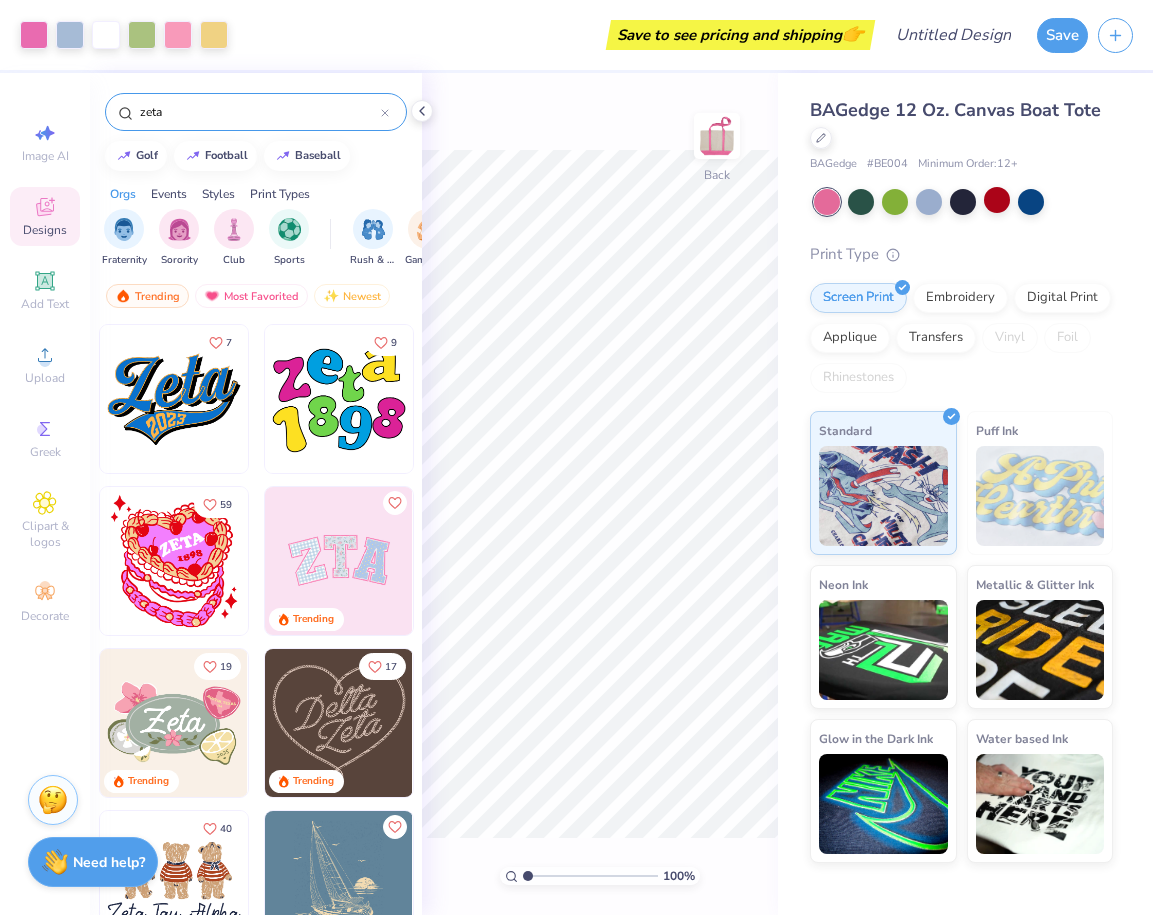click 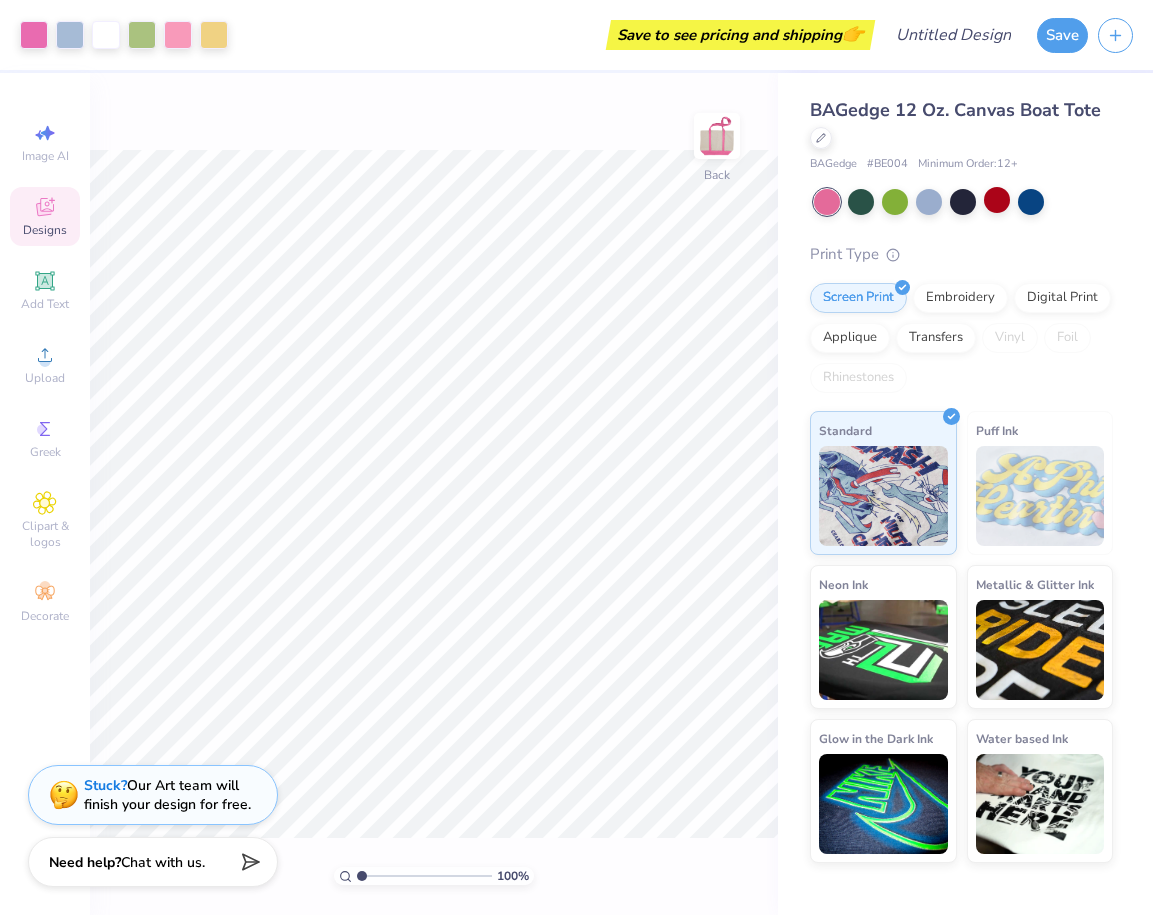 click on "Designs" at bounding box center (45, 216) 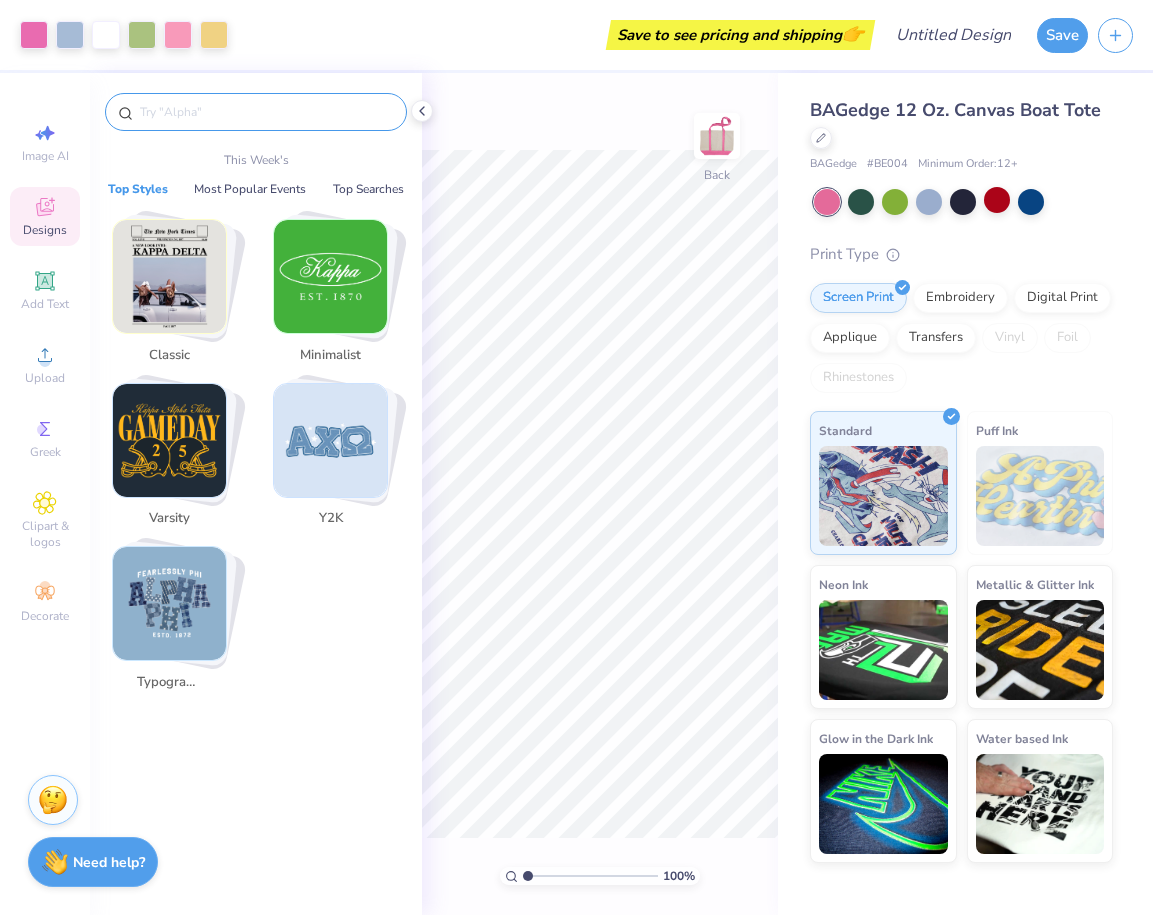 click at bounding box center (266, 112) 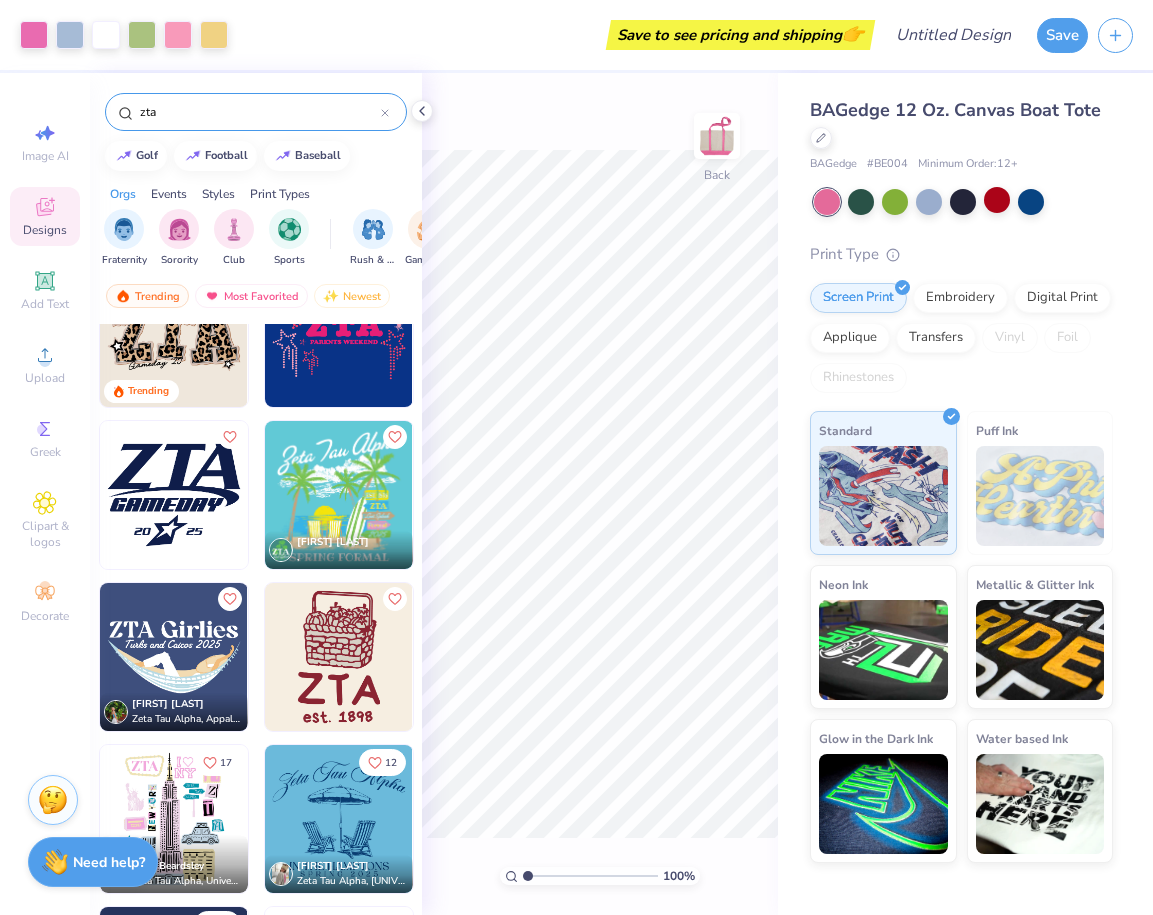 scroll, scrollTop: 292, scrollLeft: 0, axis: vertical 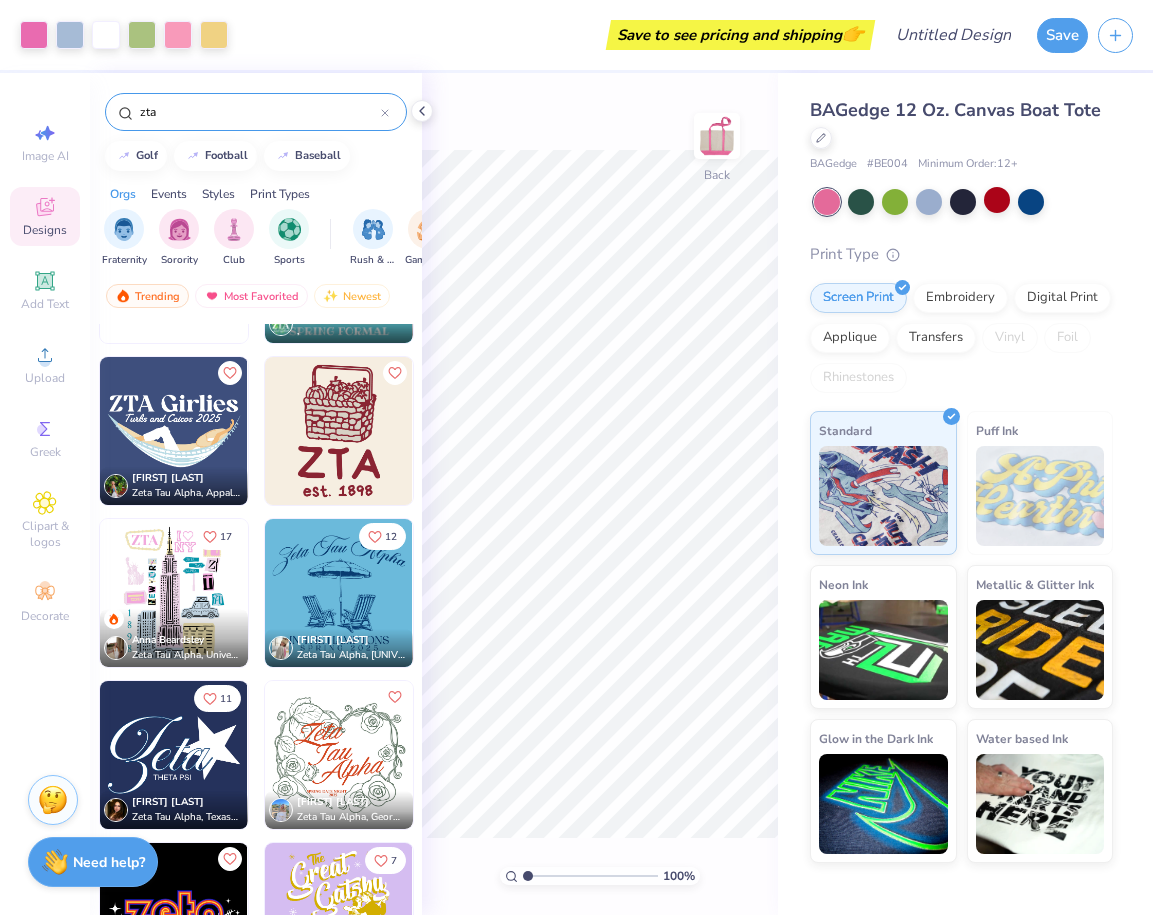 type on "zta" 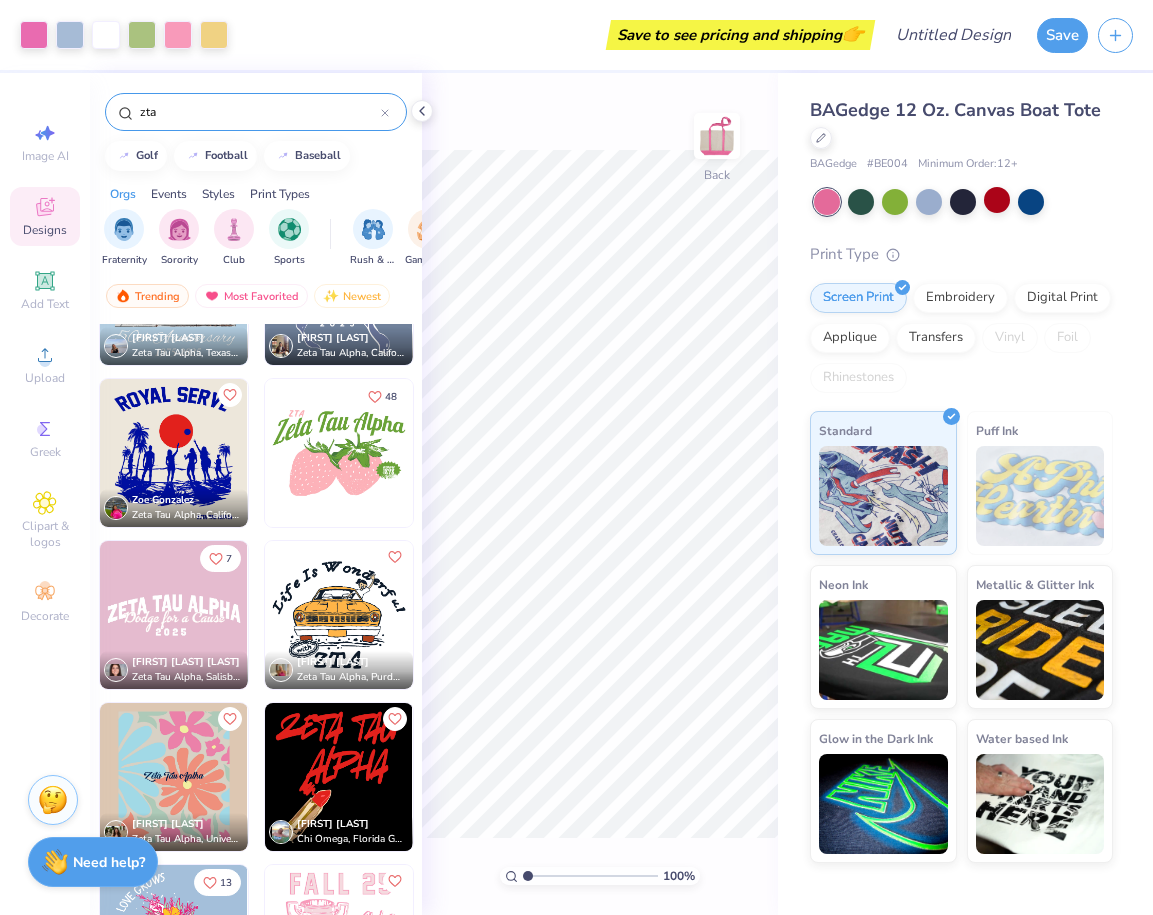 scroll, scrollTop: 3985, scrollLeft: 0, axis: vertical 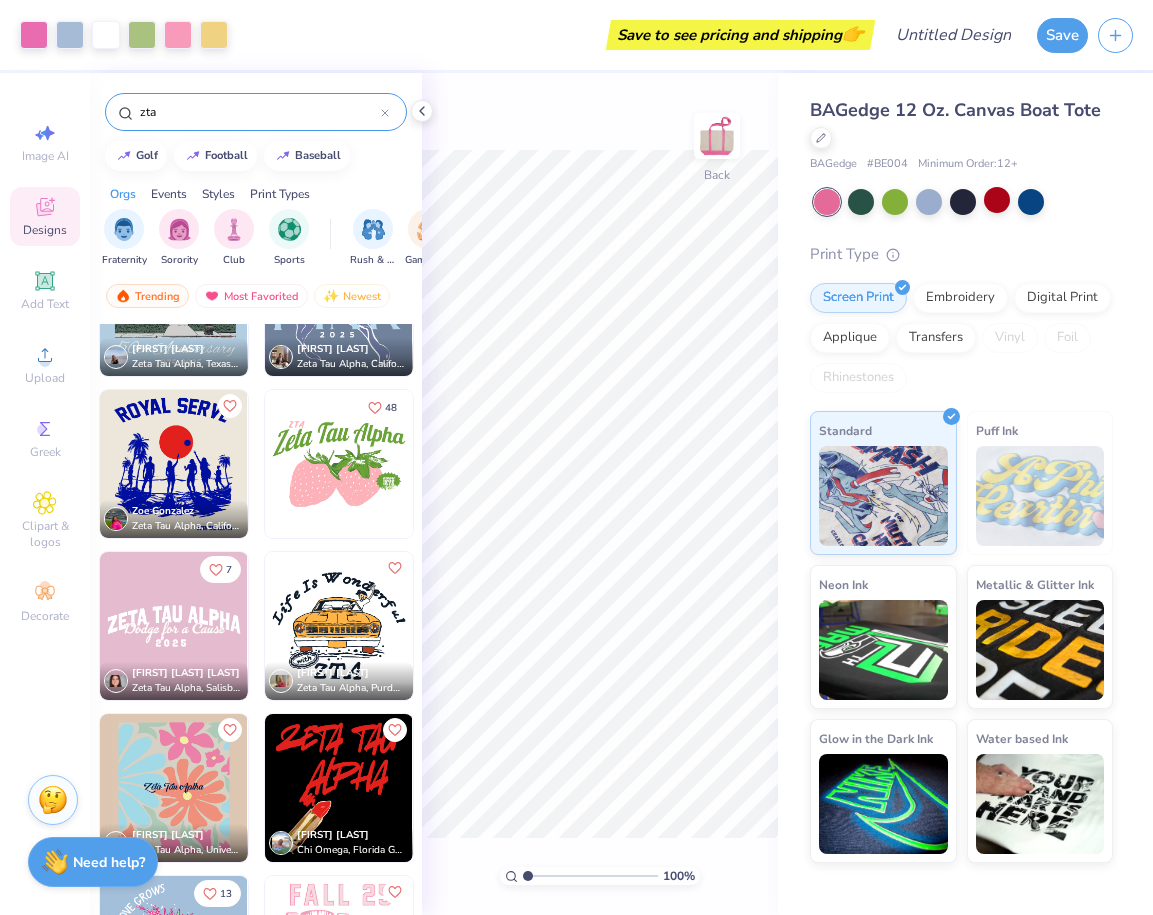 click at bounding box center [339, 464] 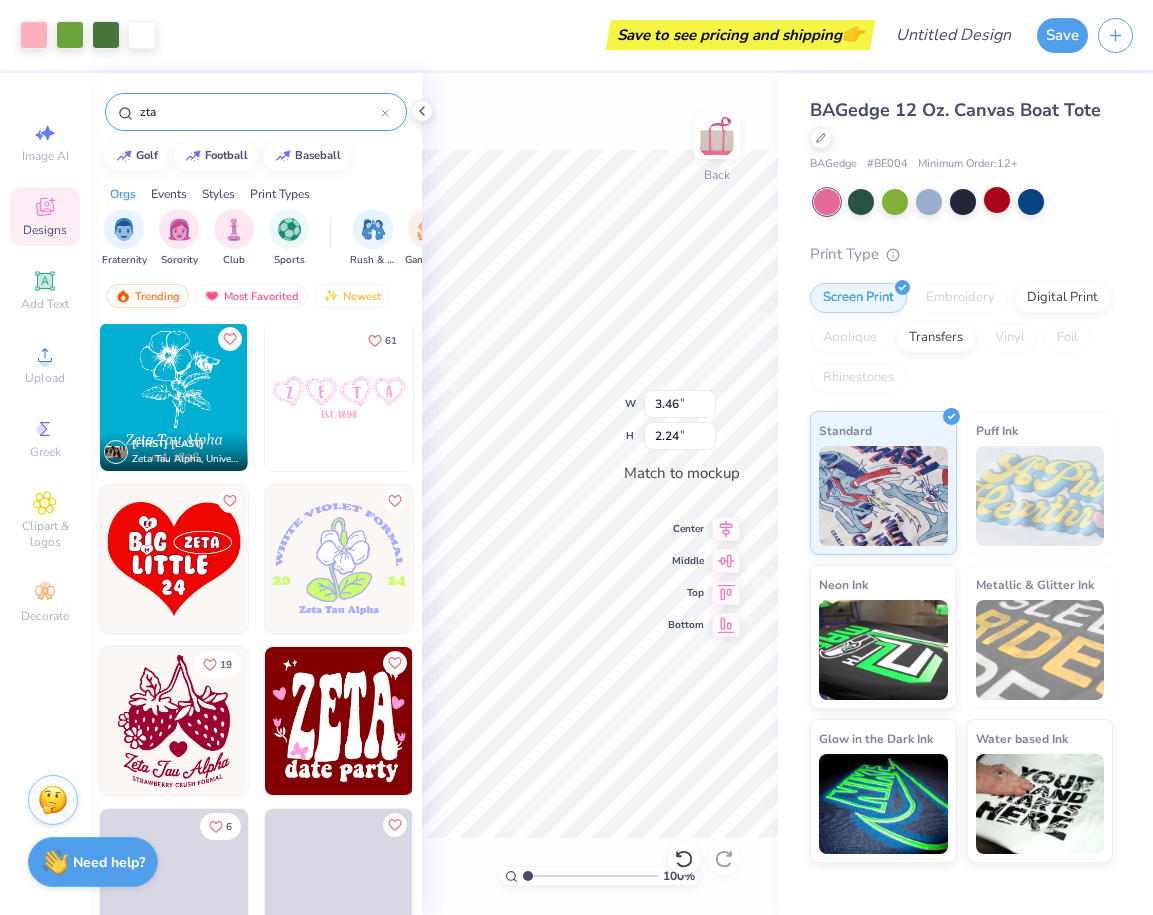 scroll, scrollTop: 7294, scrollLeft: 0, axis: vertical 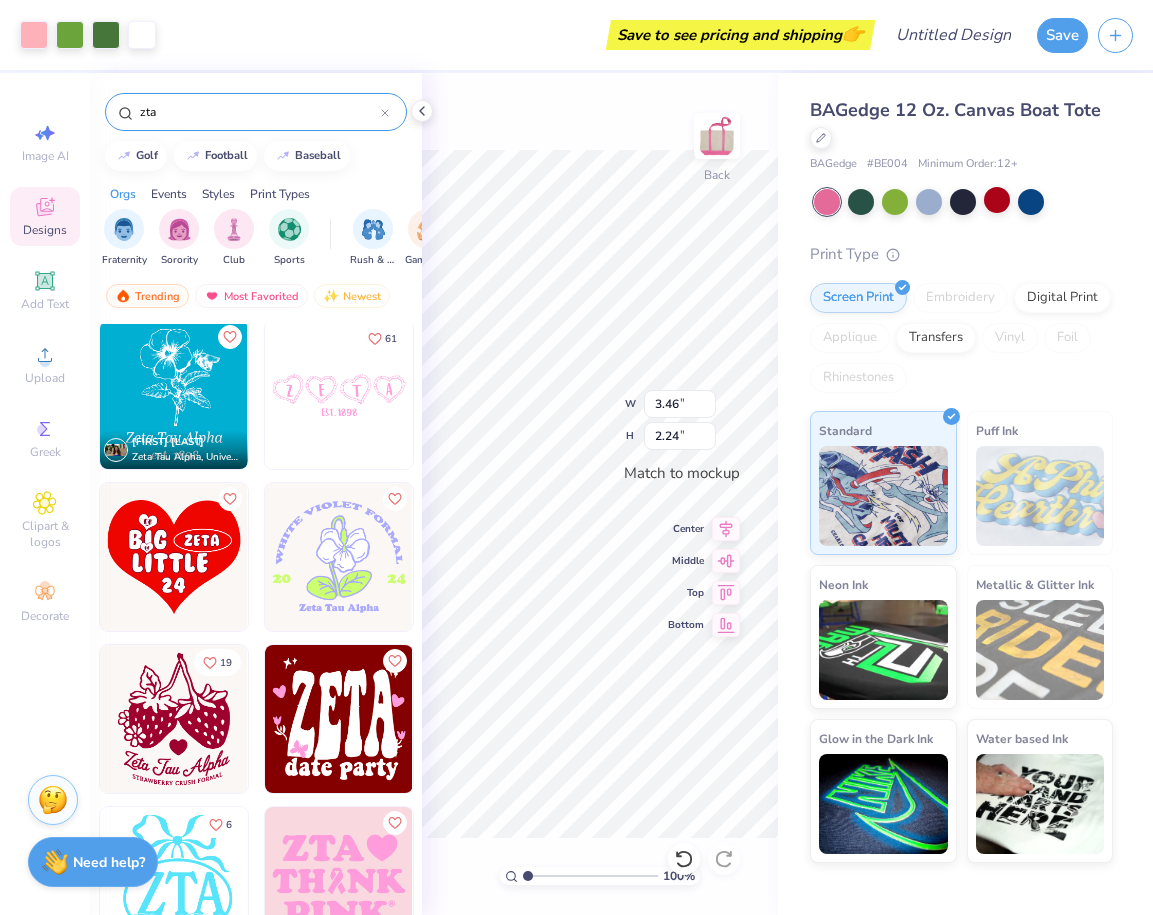 type on "3.47" 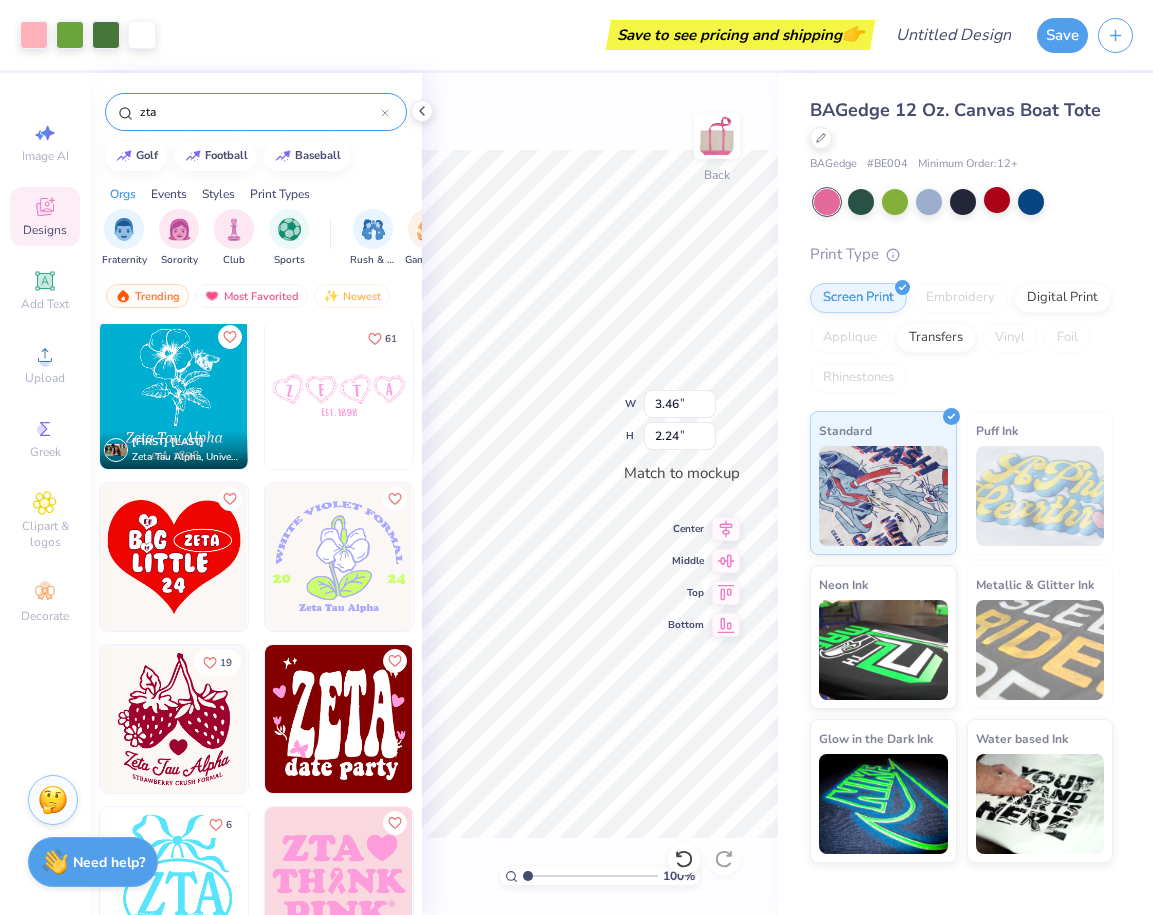 type on "1.74" 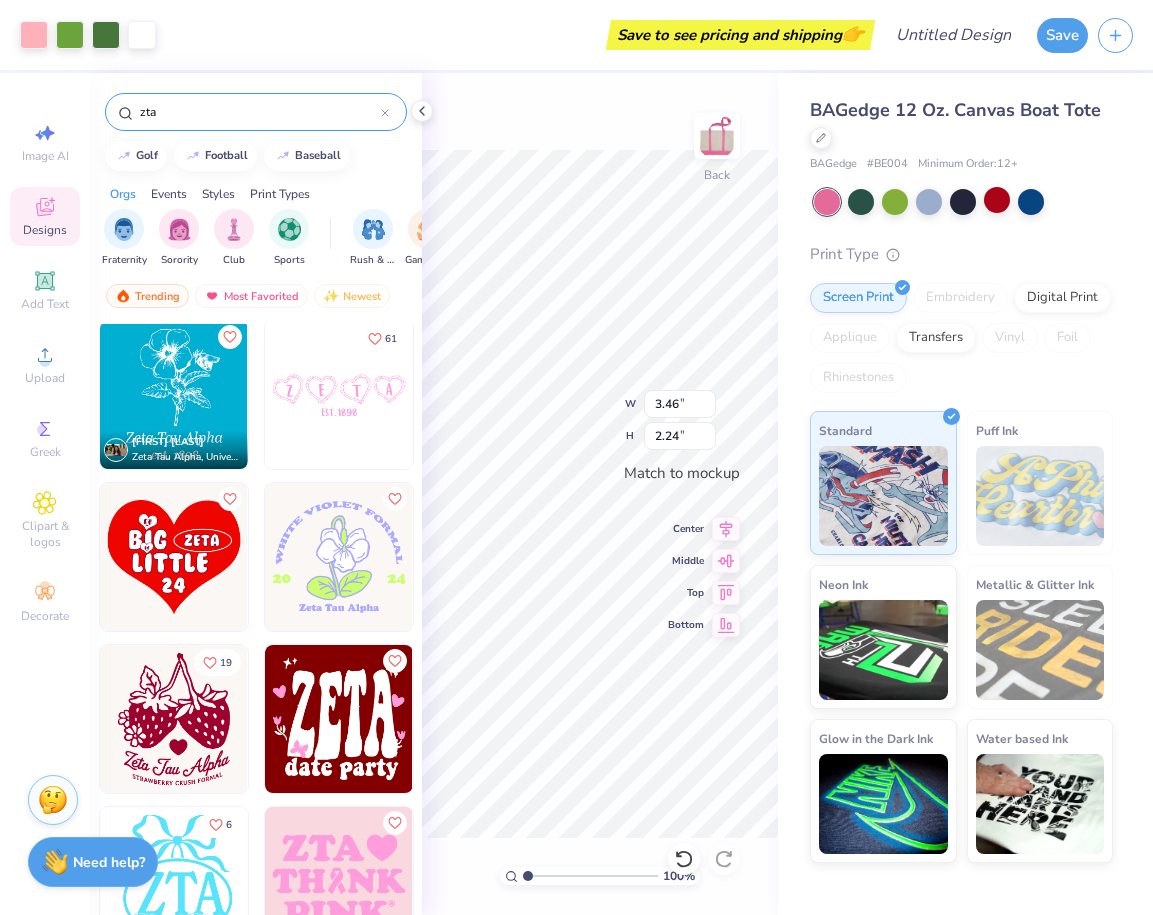 type on "3.47" 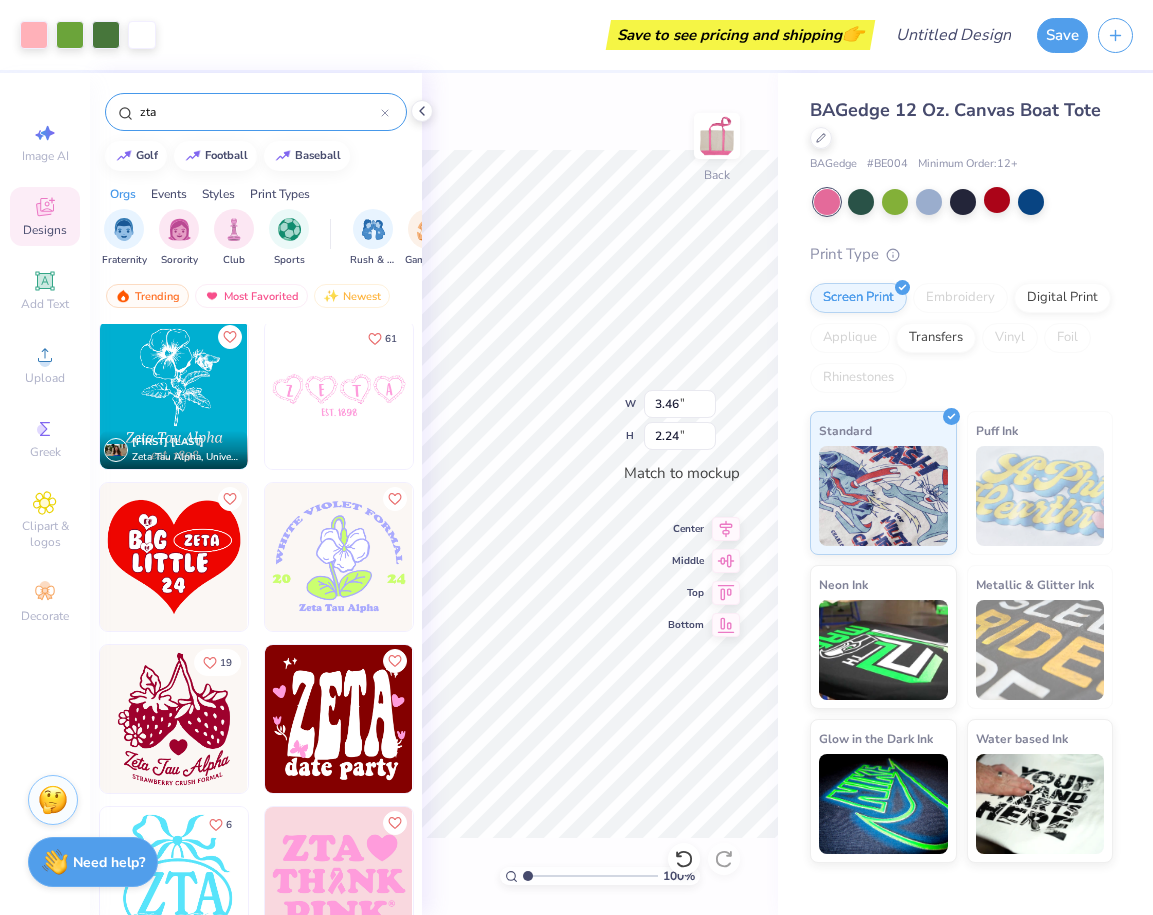 type on "2.25" 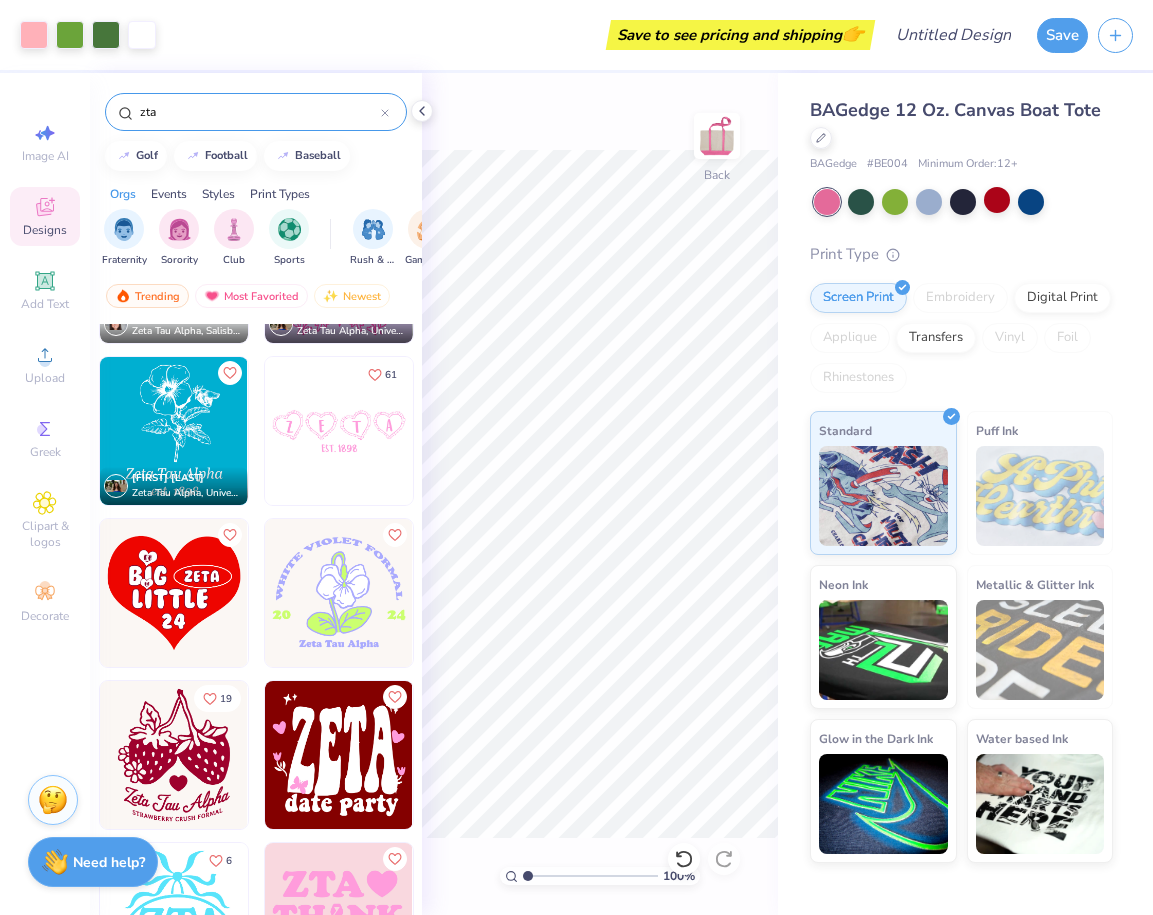 scroll, scrollTop: 7201, scrollLeft: 0, axis: vertical 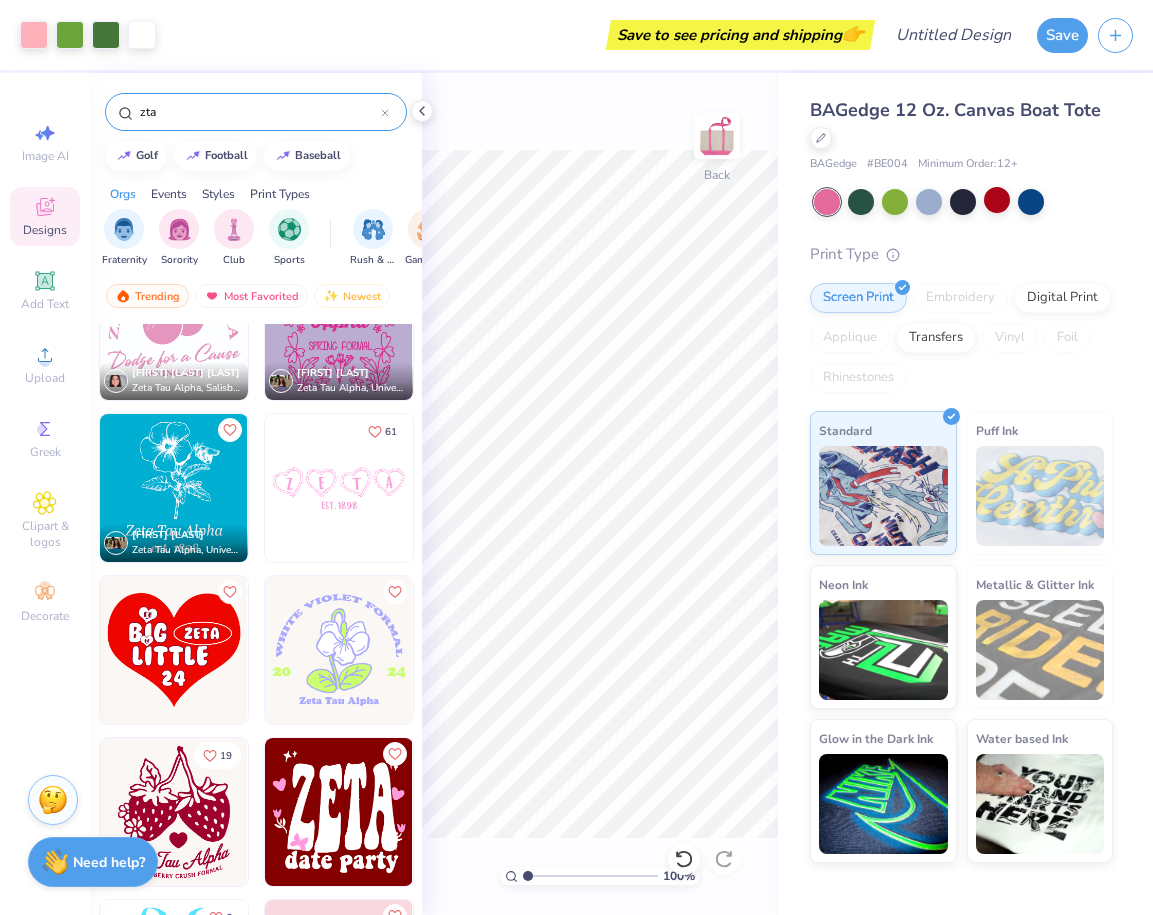 click at bounding box center (339, 488) 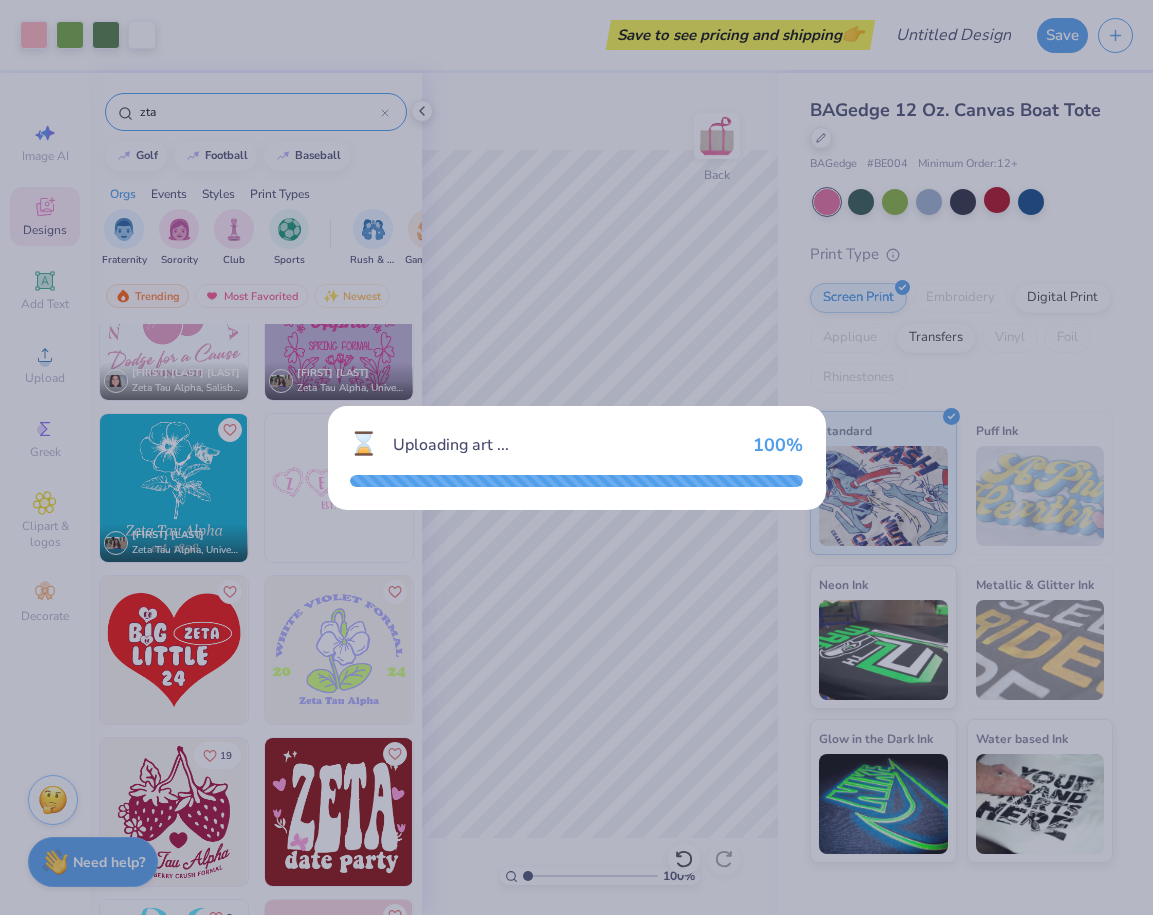 click on "⌛ Uploading art ... 100 %" at bounding box center (576, 457) 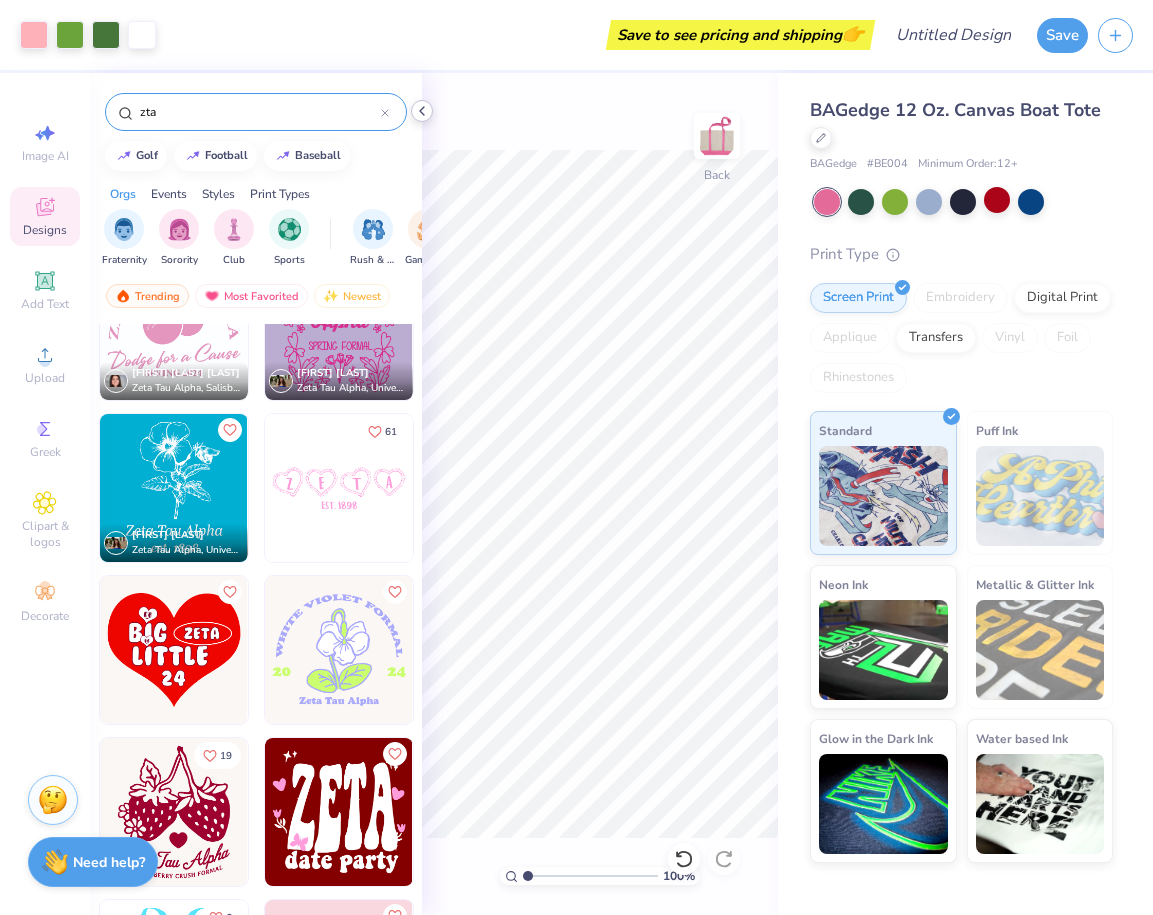 click 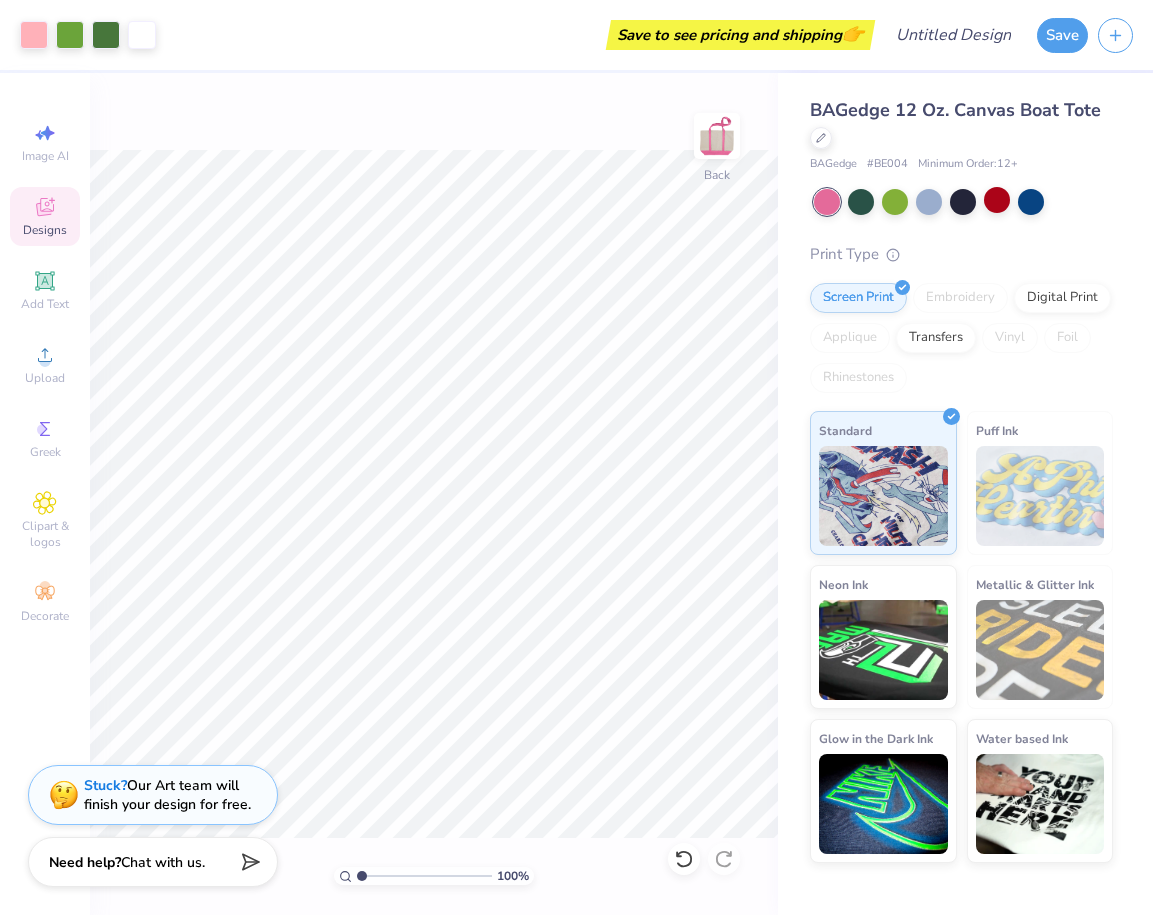 click on "BAGedge 12 Oz. Canvas Boat Tote BAGedge # BE004 Minimum Order:  12 +   Print Type Screen Print Embroidery Digital Print Applique Transfers Vinyl Foil Rhinestones Standard Puff Ink Neon Ink Metallic 🌈 Glow in the Dark Ink Water based Ink" at bounding box center (965, 468) 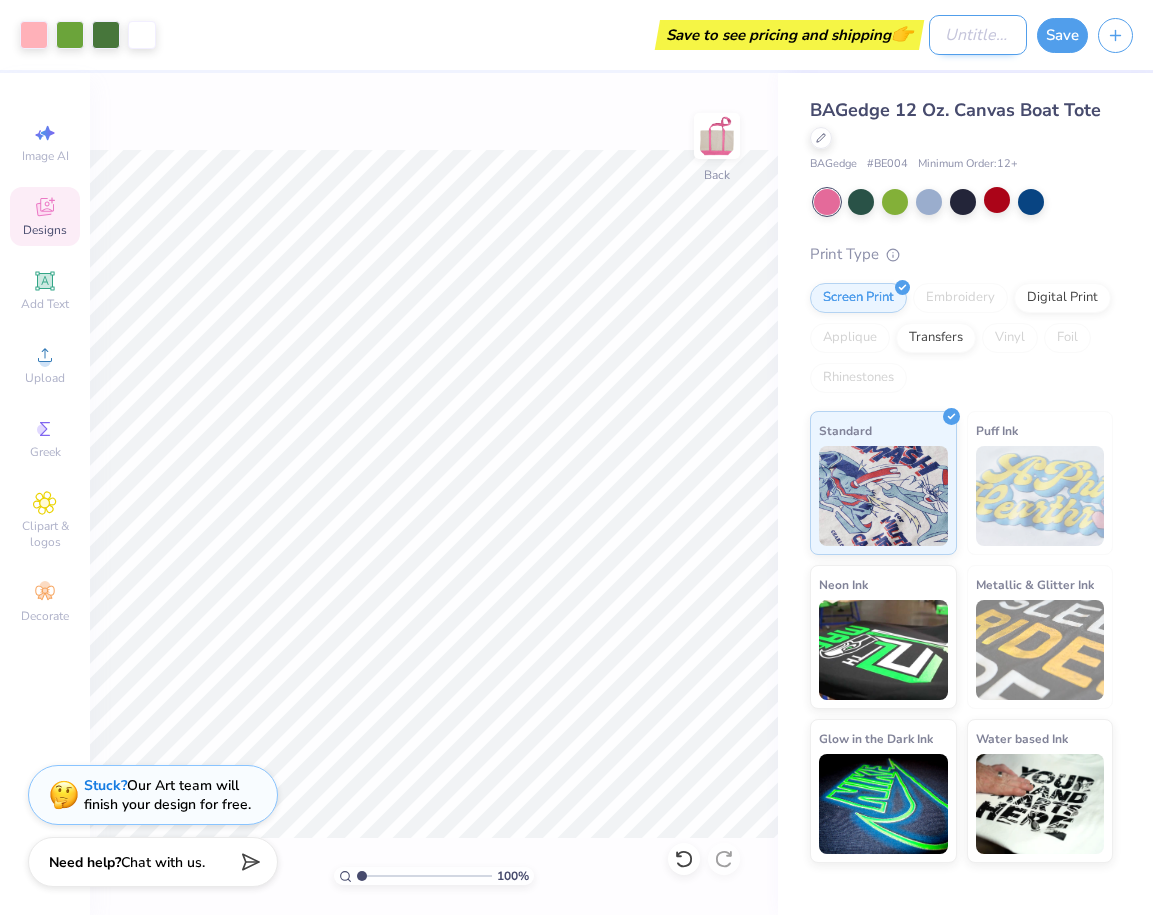 click on "Design Title" at bounding box center [978, 35] 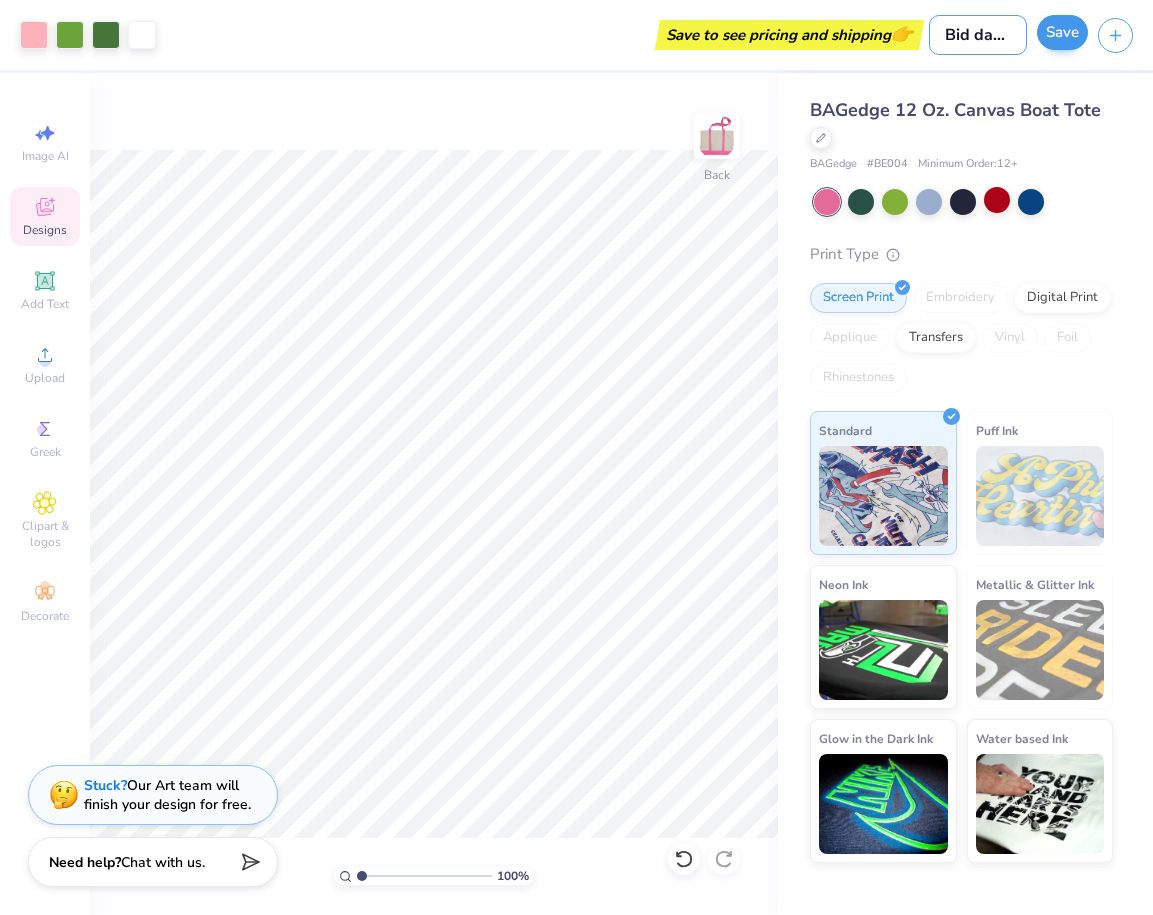 type on "Bid day bag" 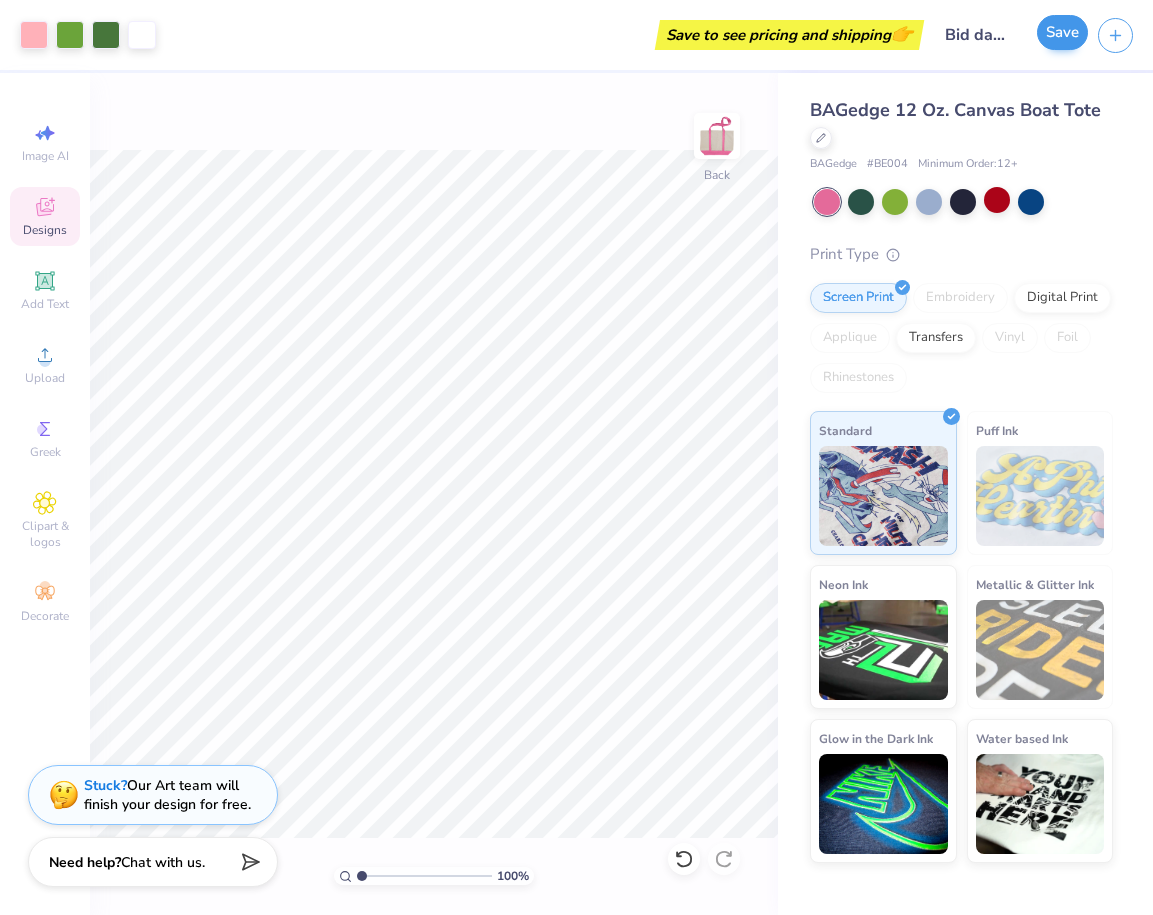 click on "Save" at bounding box center (1062, 32) 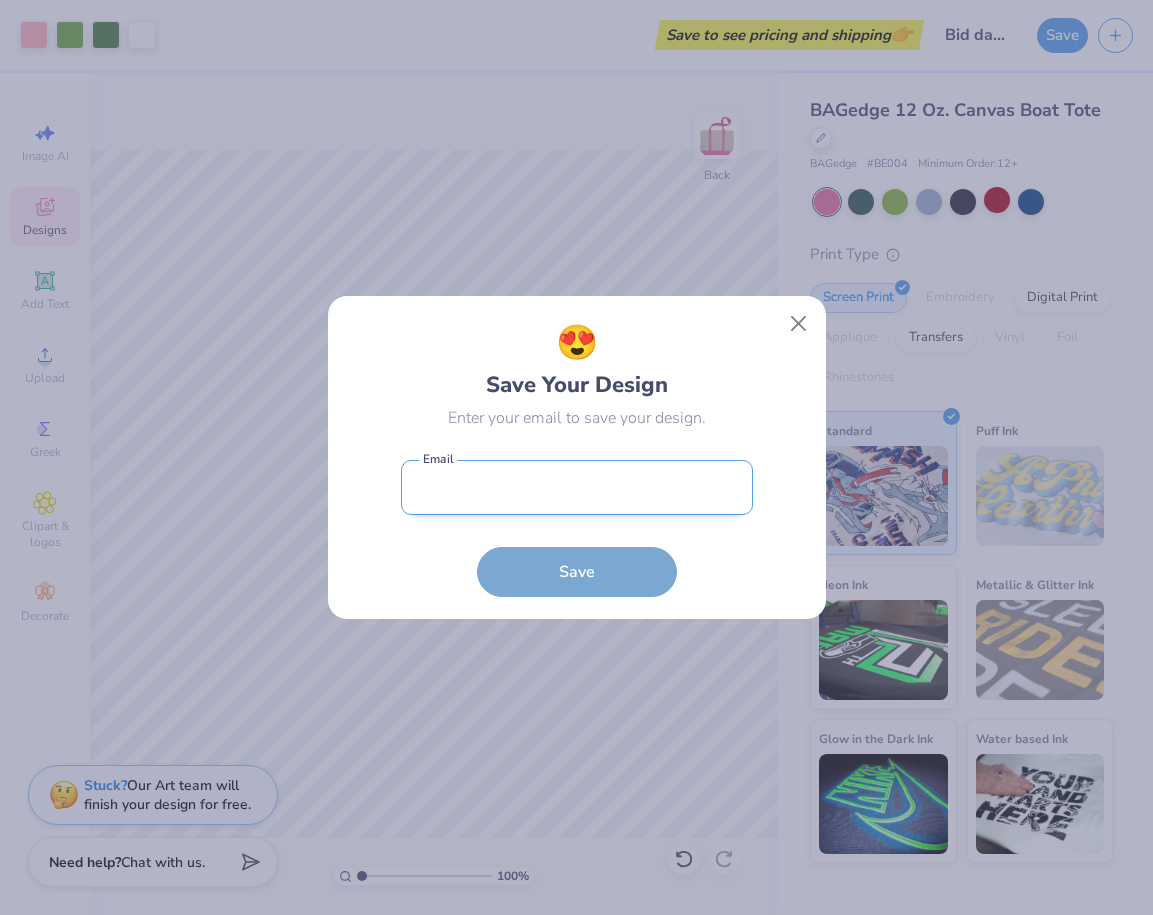 click at bounding box center (577, 487) 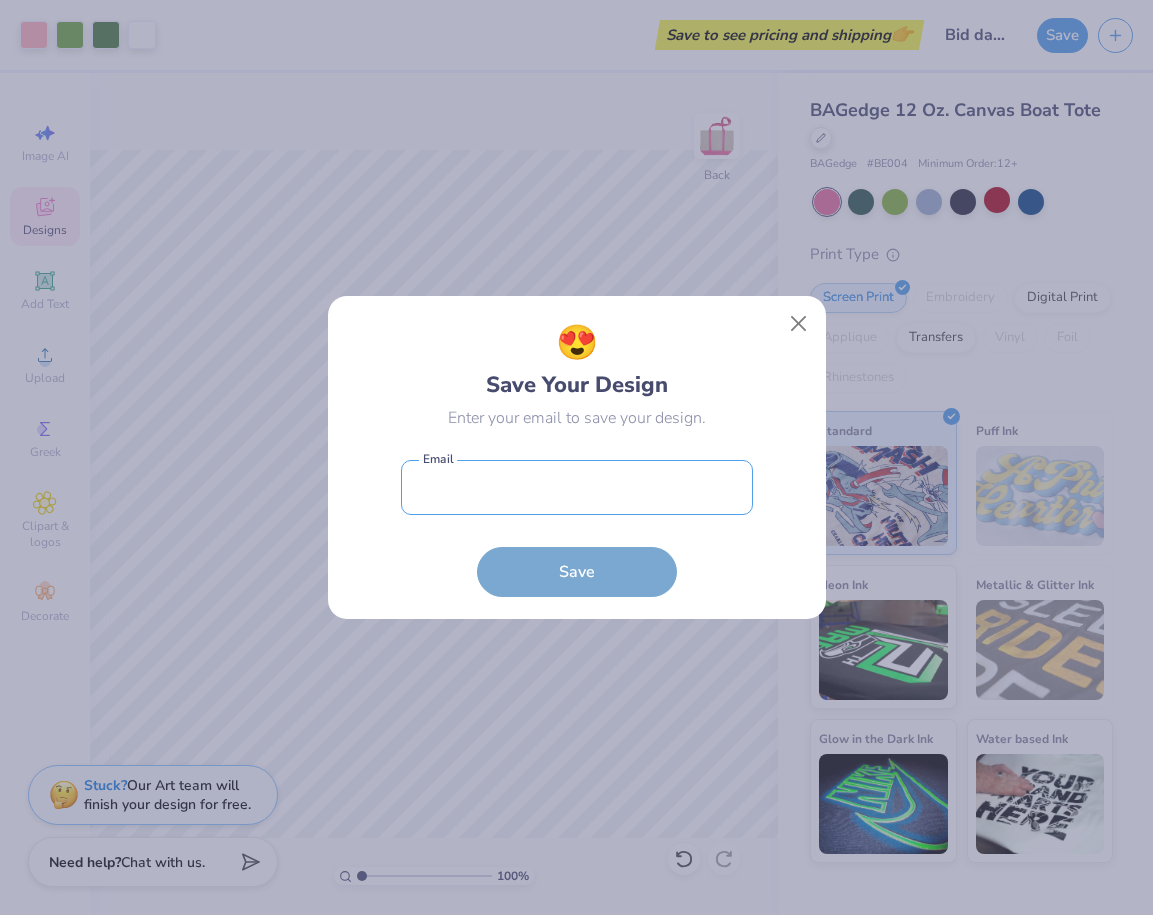 type on "[EMAIL]@[DOMAIN]" 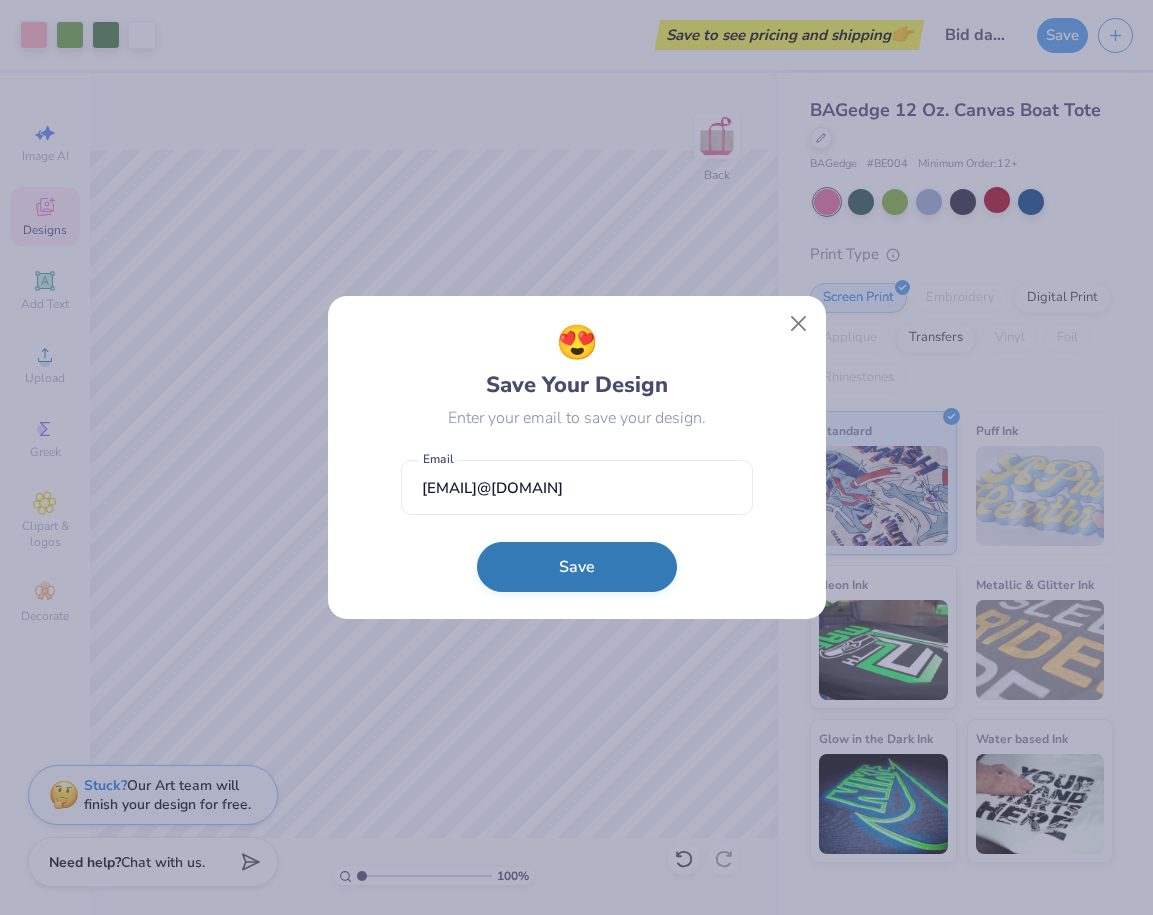 click on "Save" at bounding box center (577, 567) 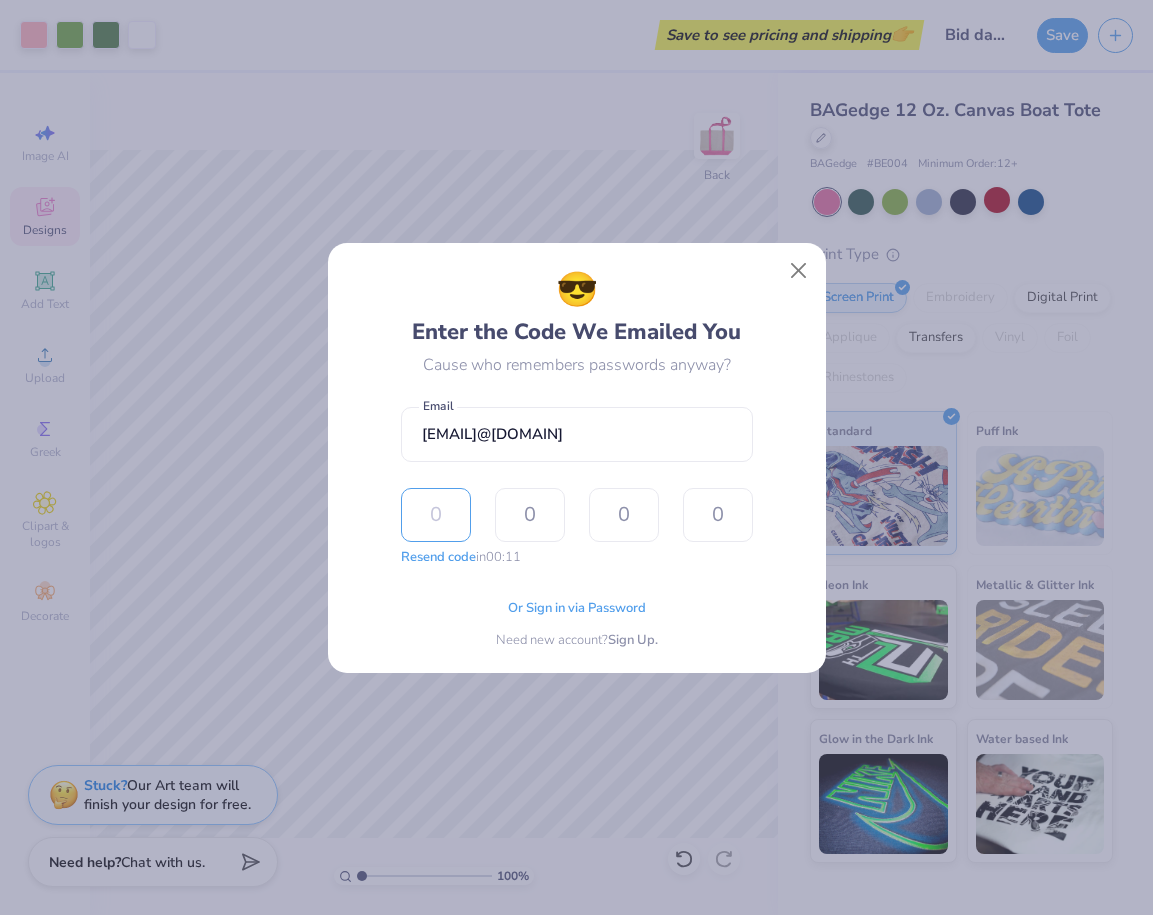 type on "6" 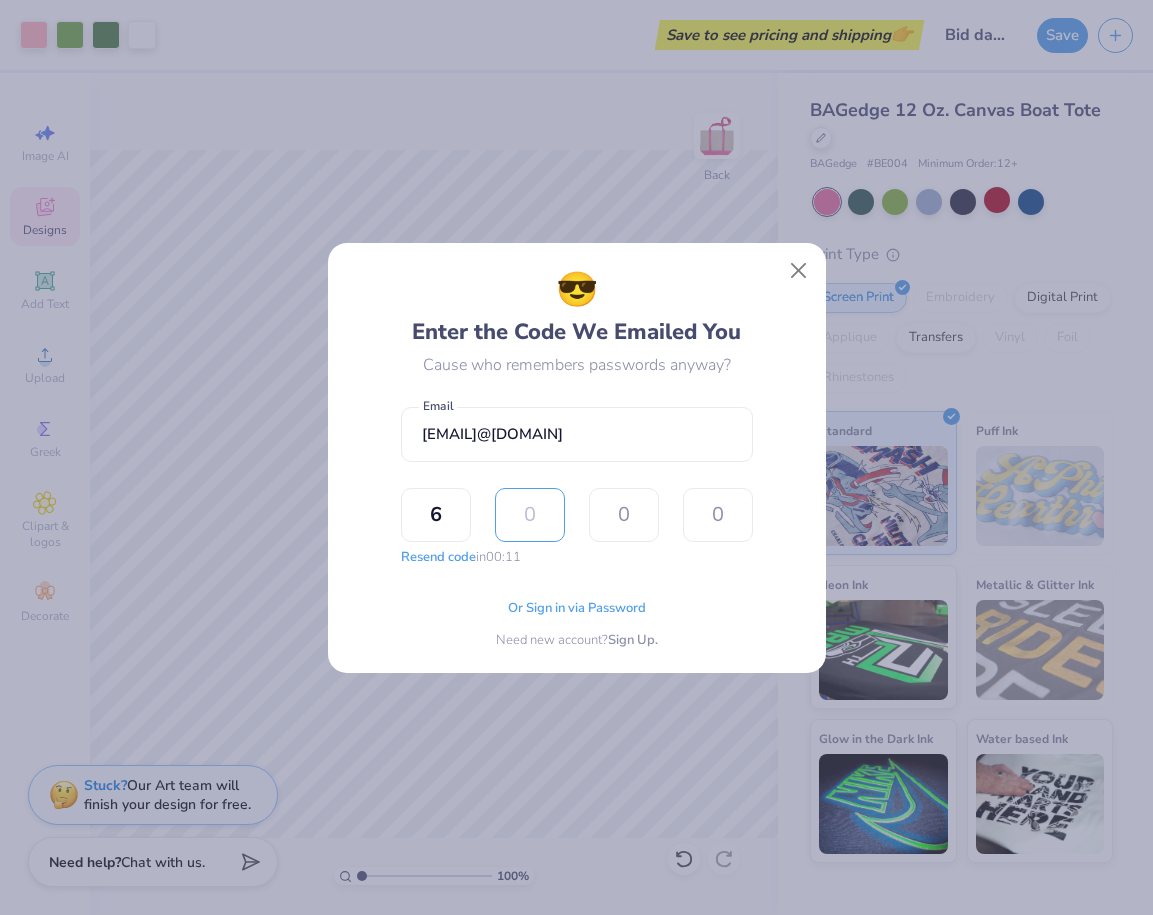 type on "6" 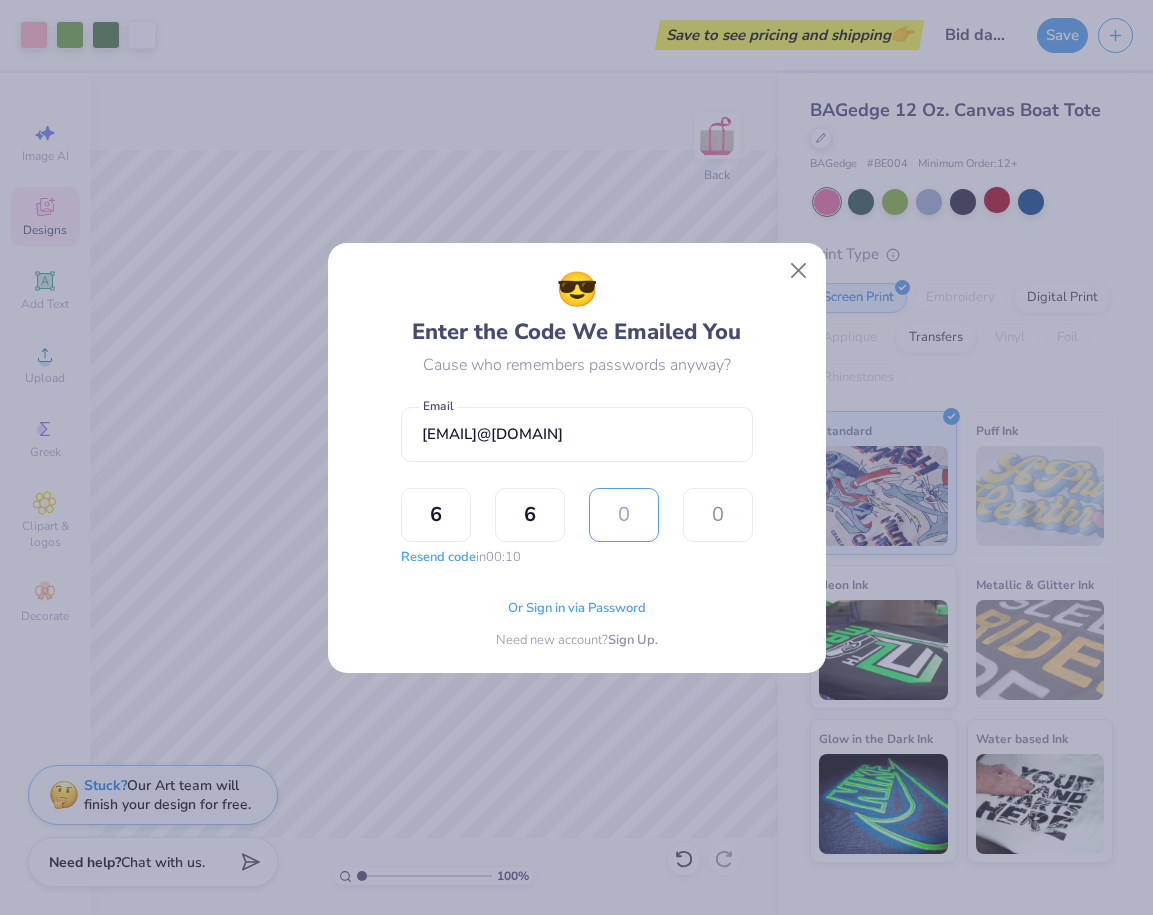 type on "2" 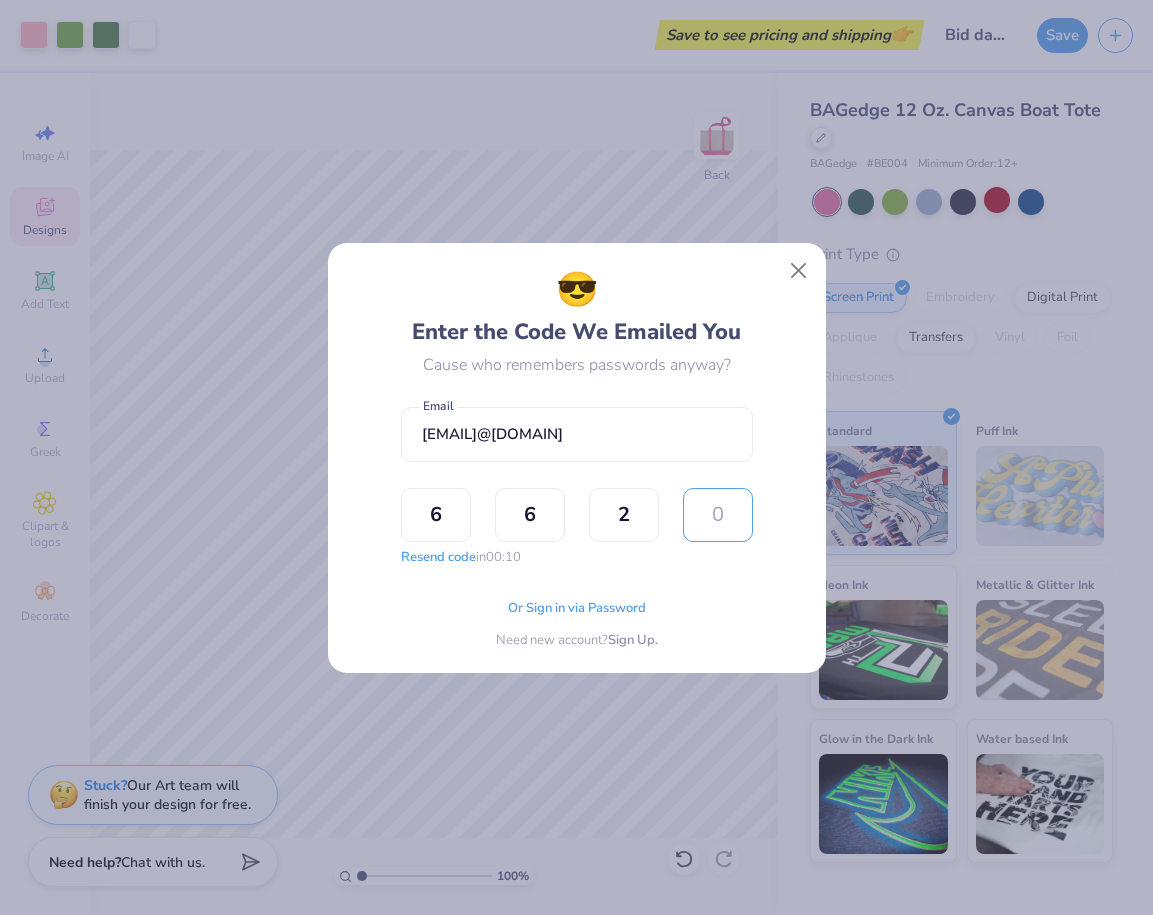 type on "1" 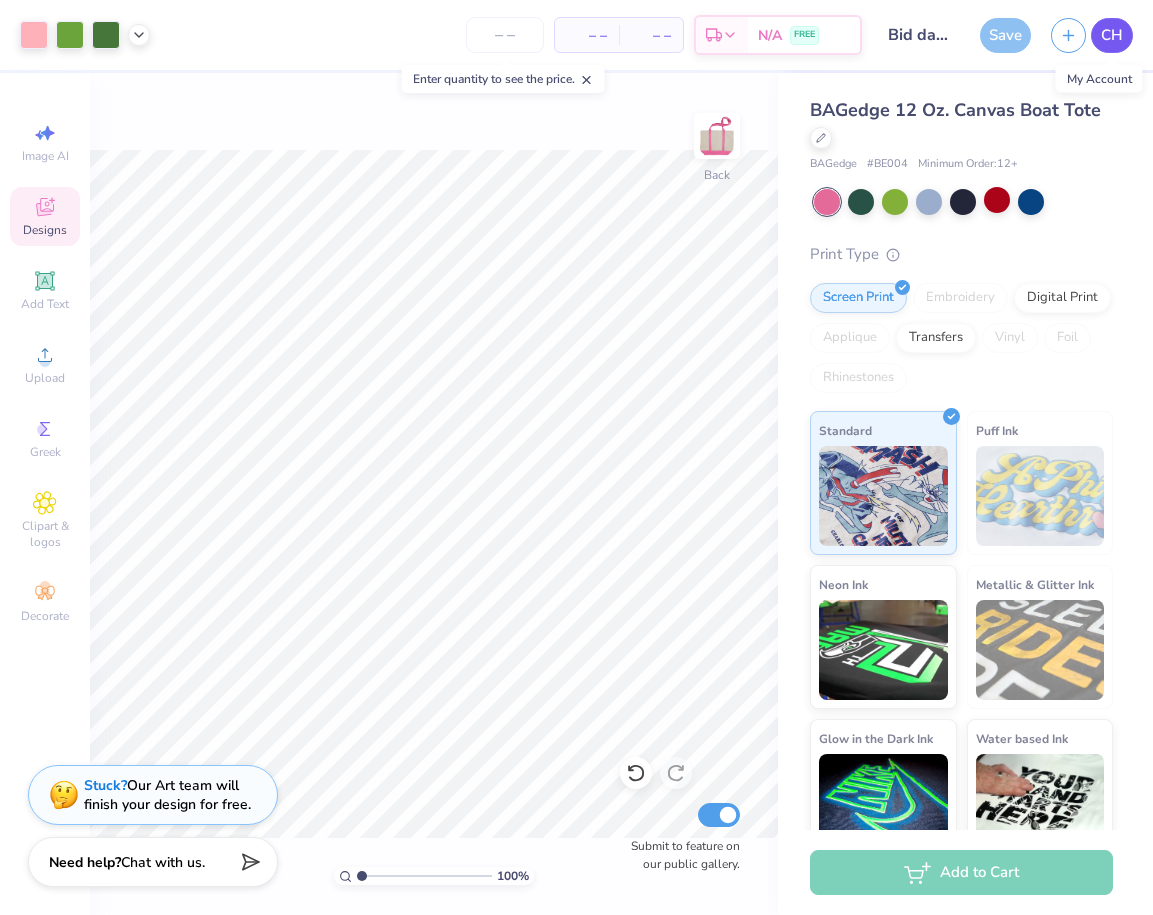 click on "CH" at bounding box center (1112, 35) 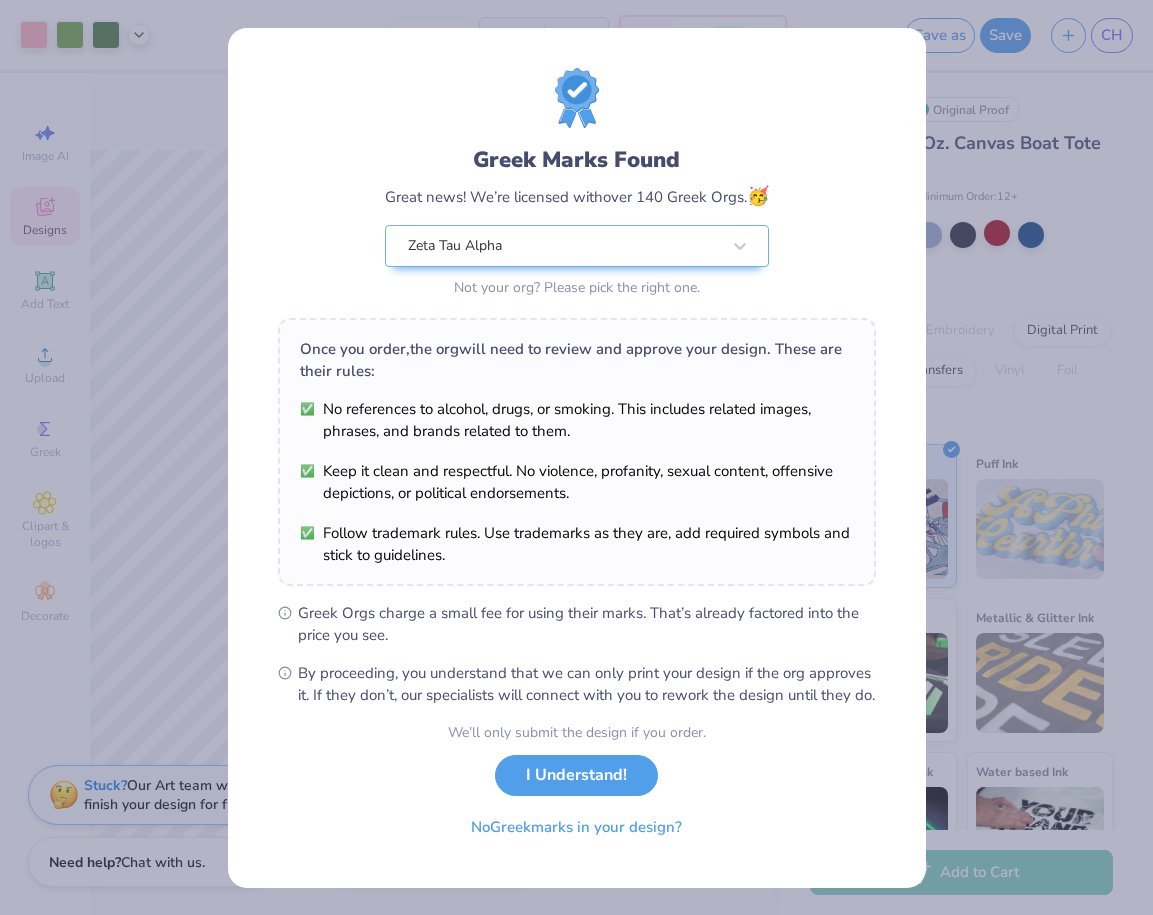 click on "Greek Marks Found Great news! We’re licensed with  over 140 Greek Orgs. 🥳 Zeta Tau Alpha Not your org? Please pick the right one. Once you order,  the org  will need to review and approve your design. These are their rules: No references to alcohol, drugs, or smoking. This includes related images, phrases, and brands related to them. Keep it clean and respectful. No violence, profanity, sexual content, offensive depictions, or political endorsements. Follow trademark rules. Use trademarks as they are, add required symbols and stick to guidelines. Greek Orgs charge a small fee for using their marks. That’s already factored into the price you see. By proceeding, you understand that we can only print your design if the org approves it. If they don’t, our specialists will connect with you to rework the design until they do. We’ll only submit the design if you order. I Understand! No  Greek  marks in your design?" at bounding box center [576, 457] 